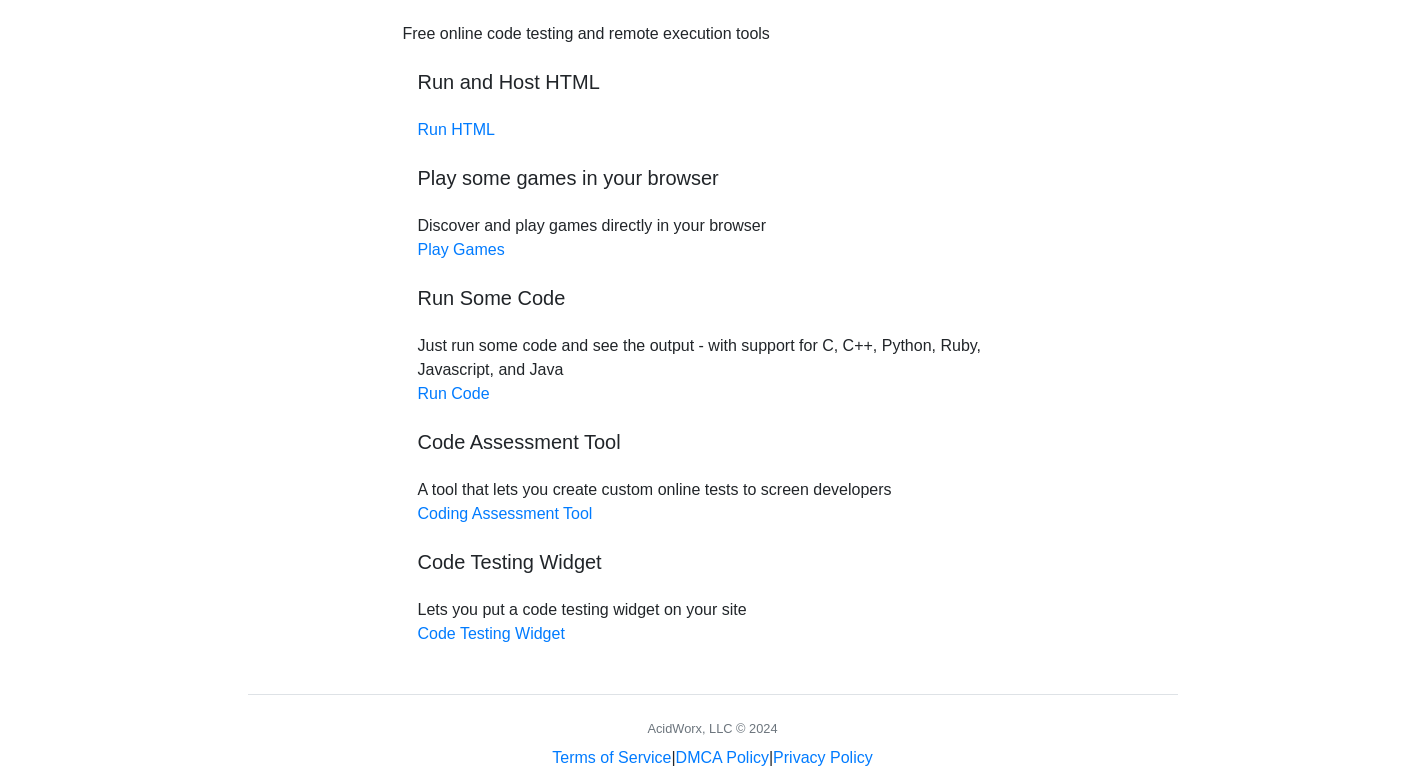 scroll, scrollTop: 89, scrollLeft: 0, axis: vertical 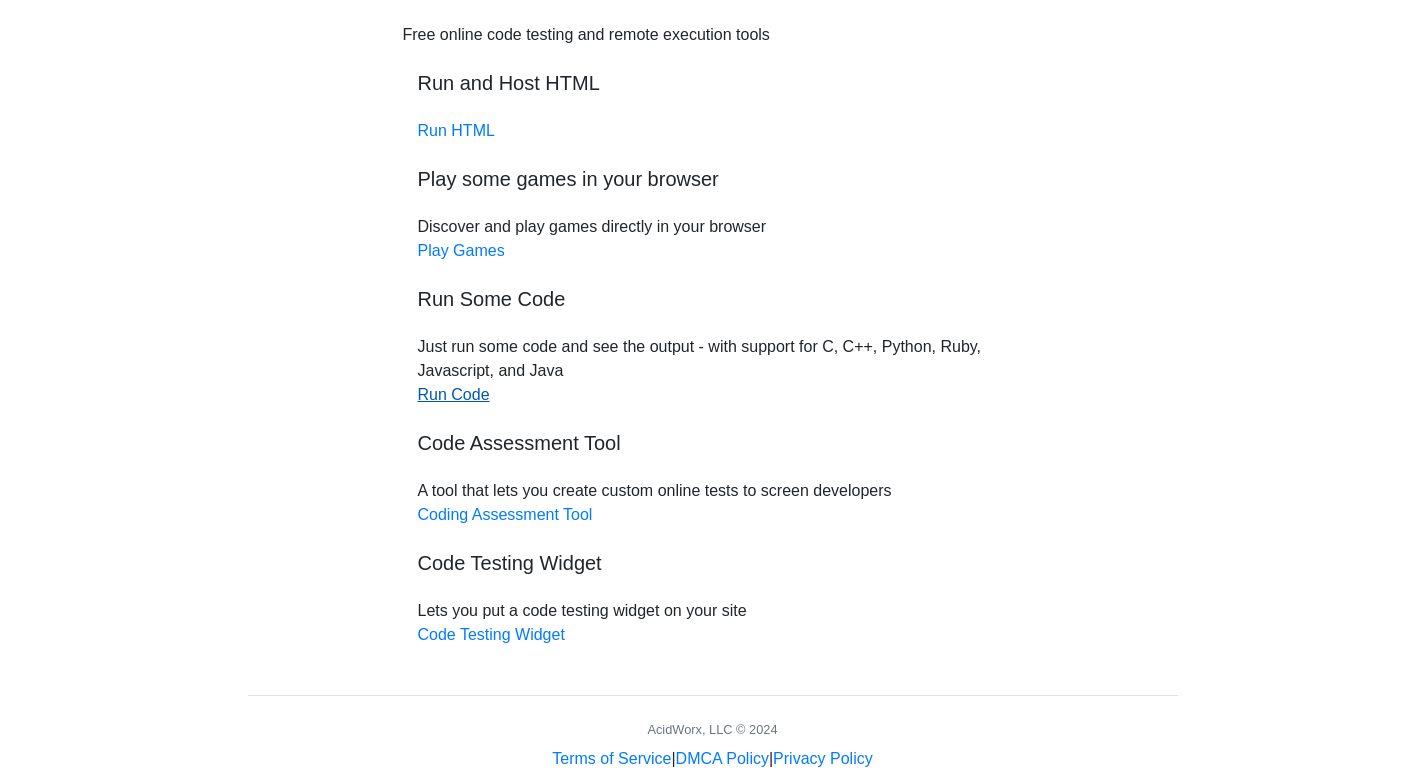 click on "Run Code" at bounding box center (454, 394) 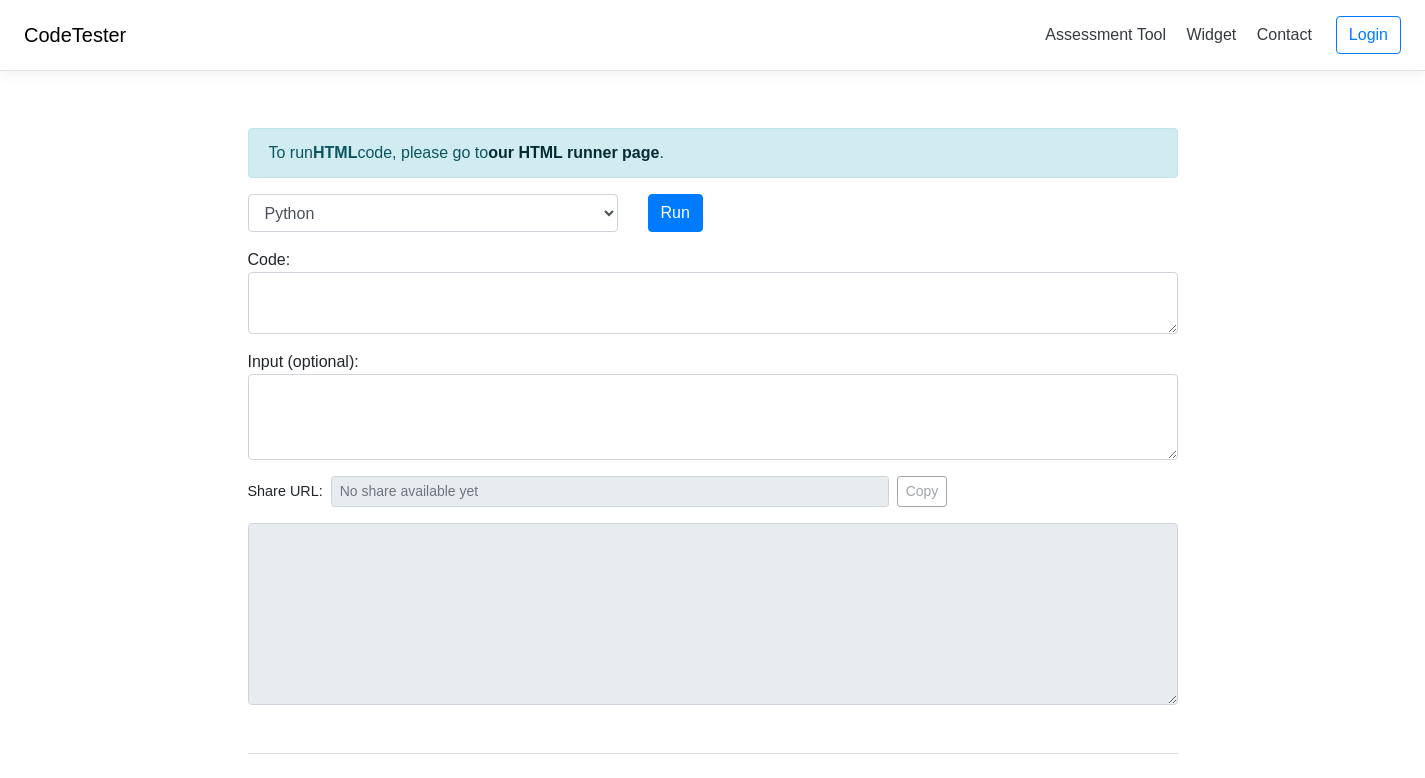 scroll, scrollTop: 0, scrollLeft: 0, axis: both 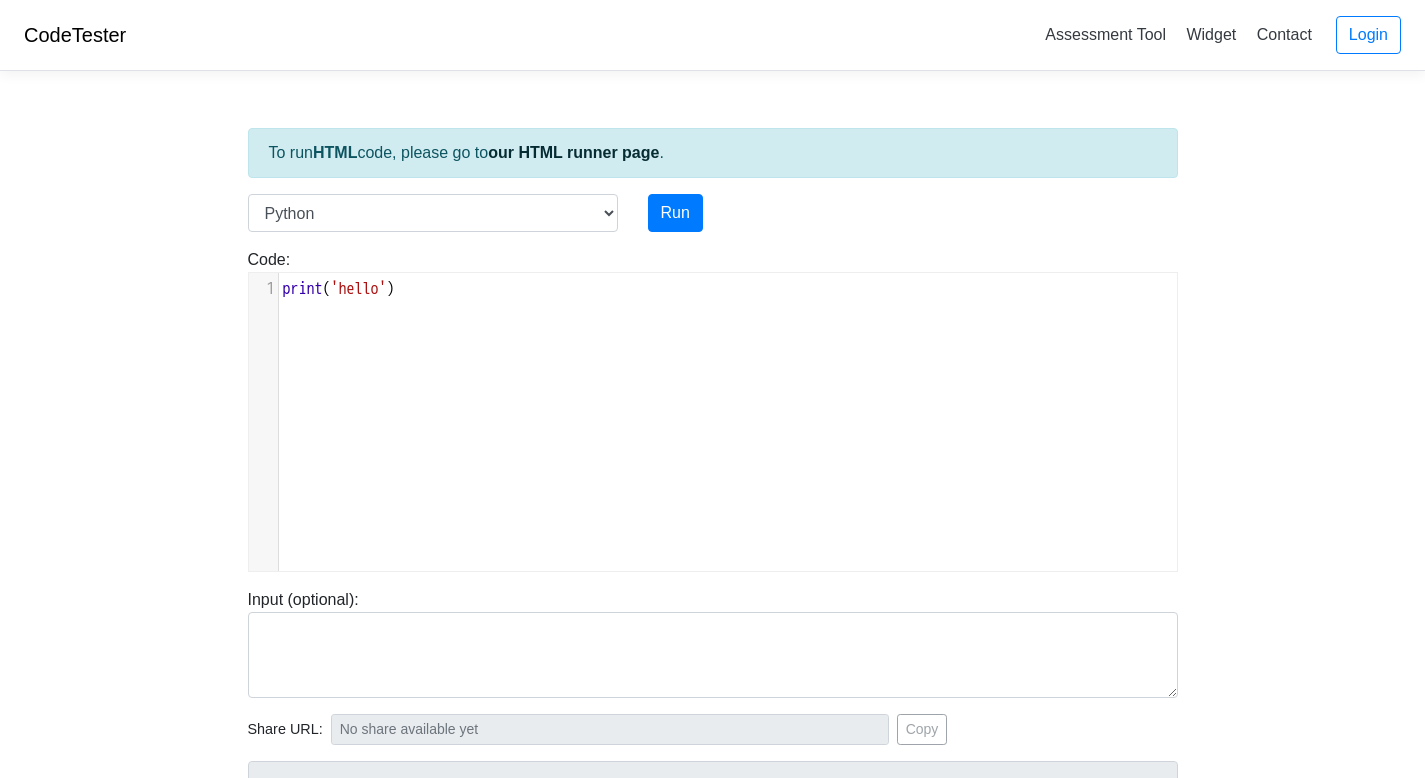 click on "print" at bounding box center (303, 289) 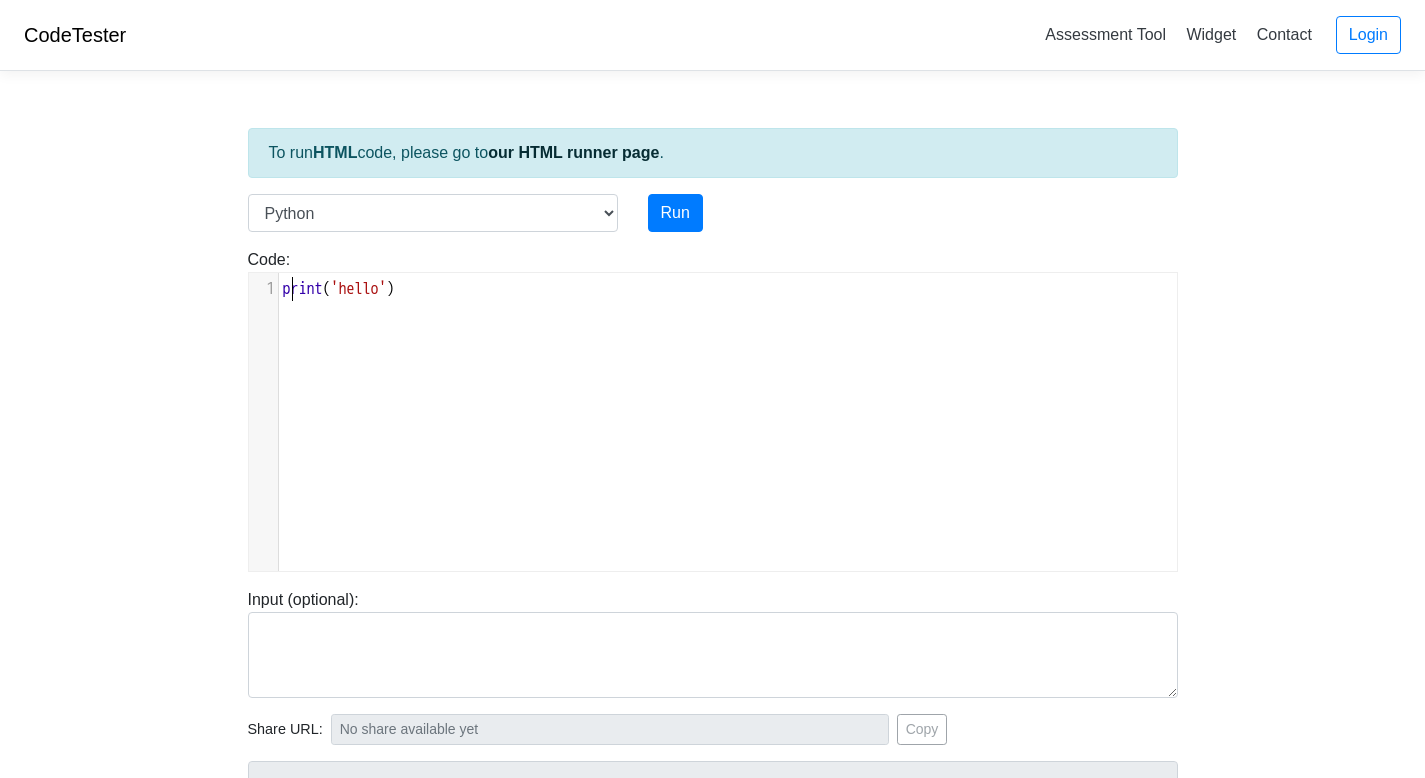 click on "print" at bounding box center (303, 289) 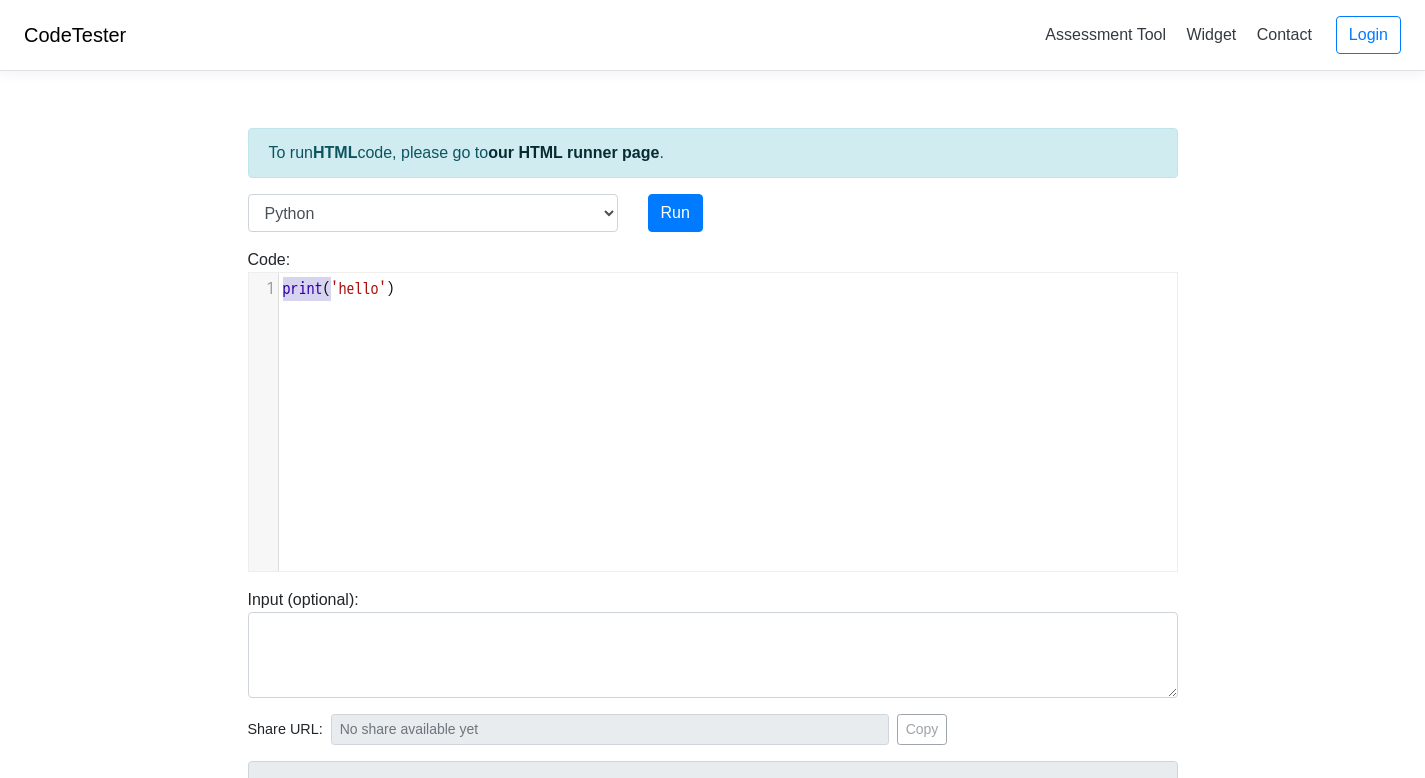 click on "print" at bounding box center (303, 289) 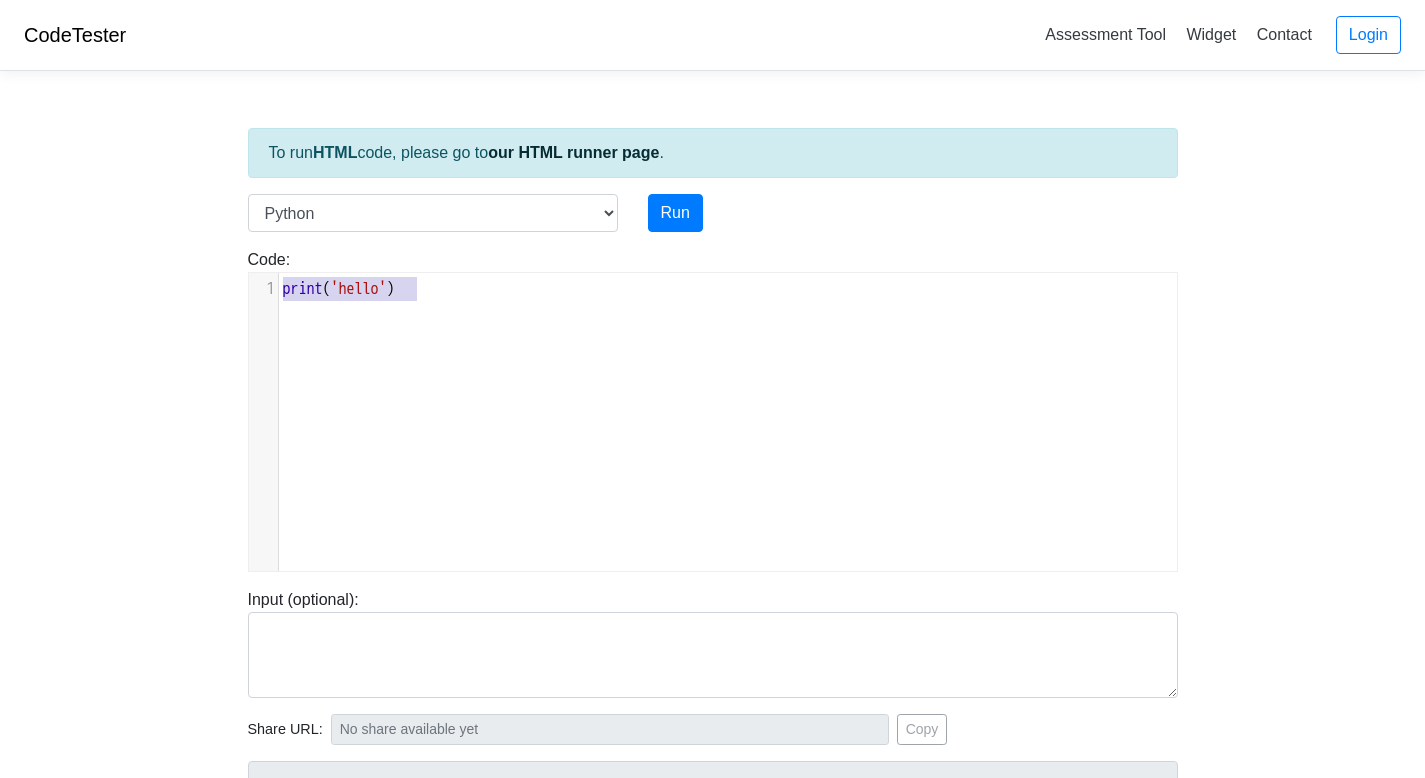 type on "​print('hello')" 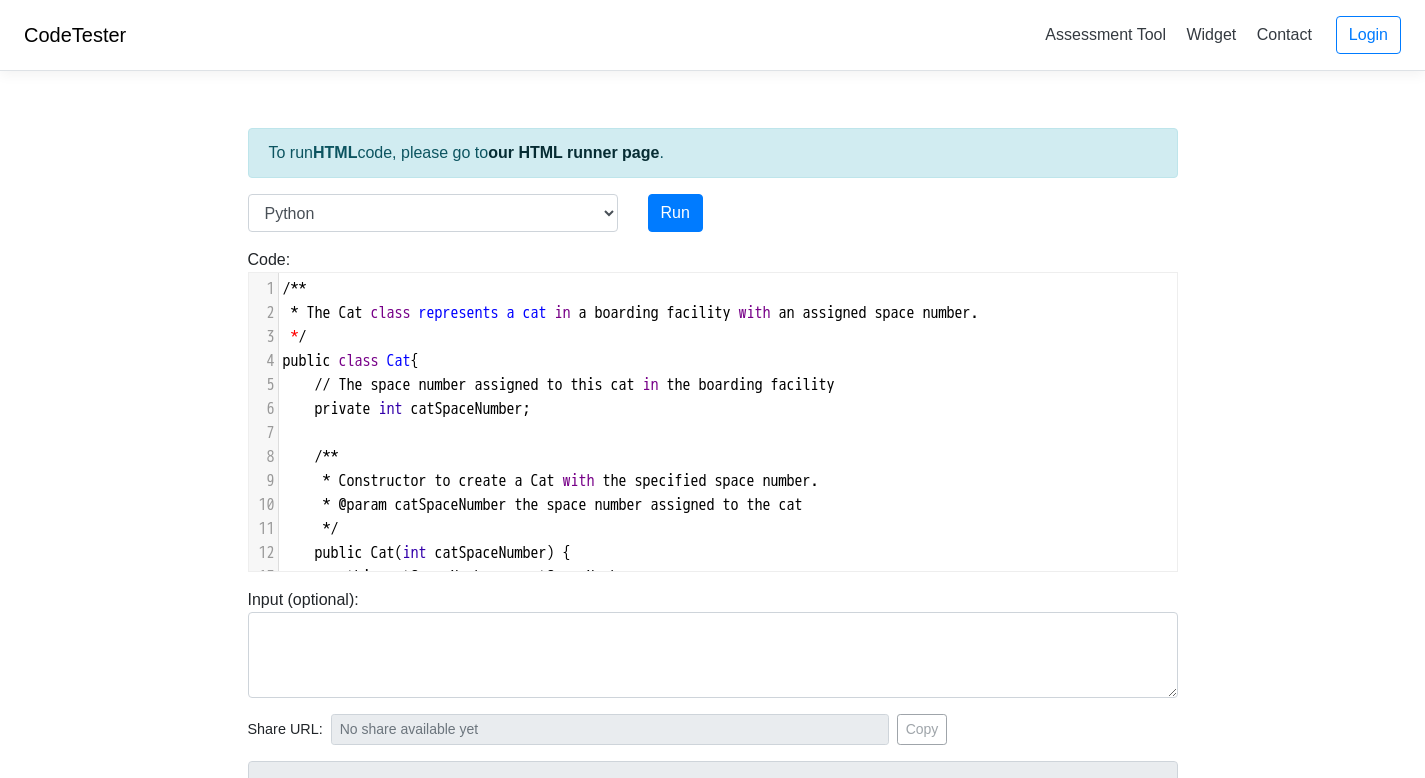 scroll, scrollTop: 478, scrollLeft: 0, axis: vertical 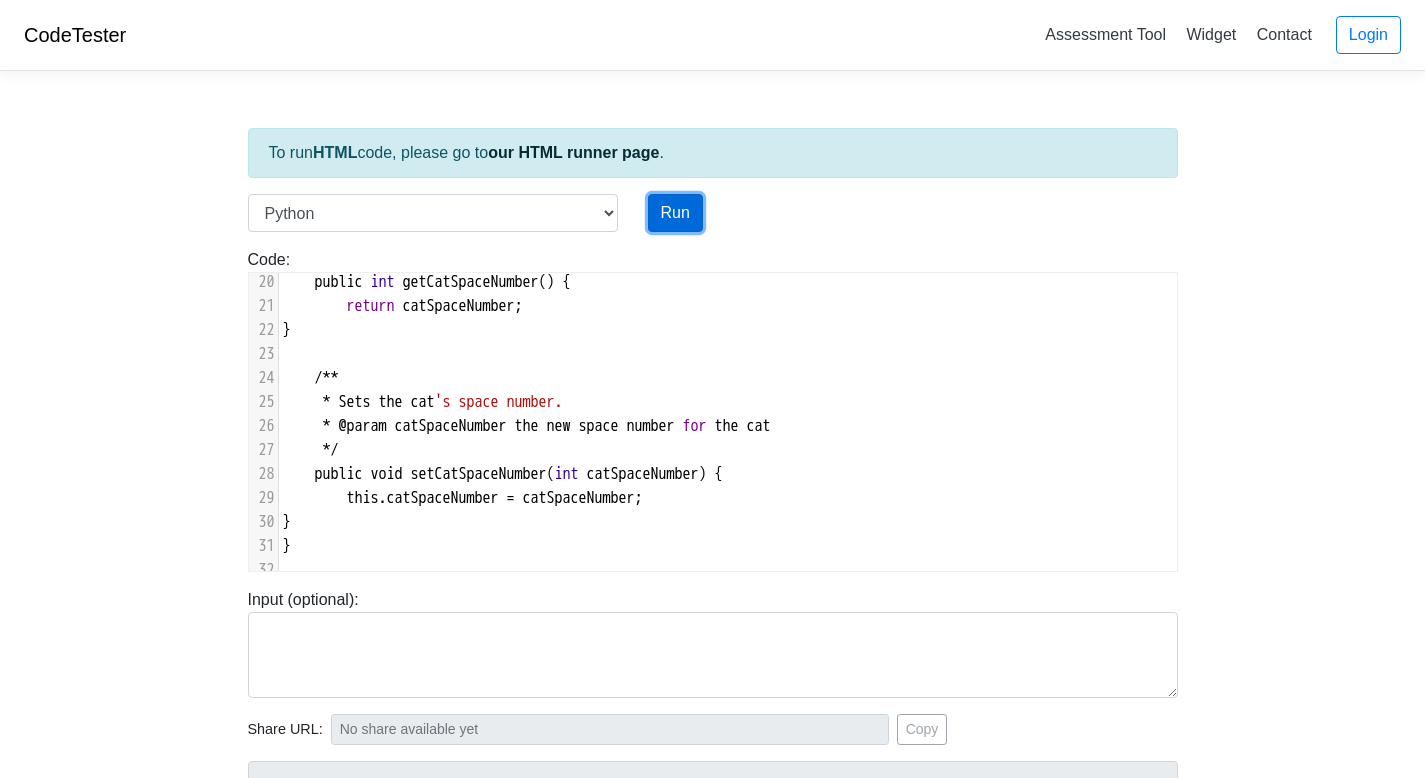 click on "Run" at bounding box center [675, 213] 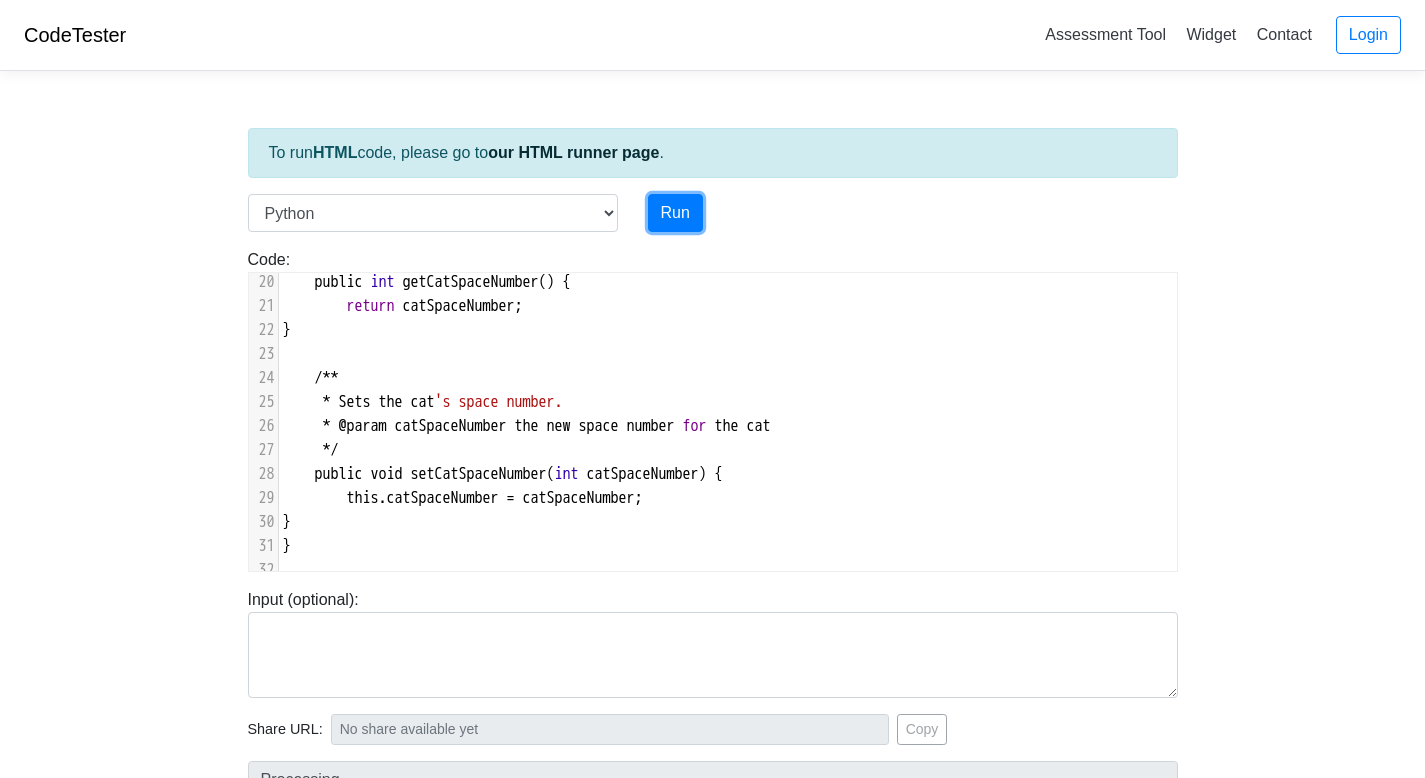 type 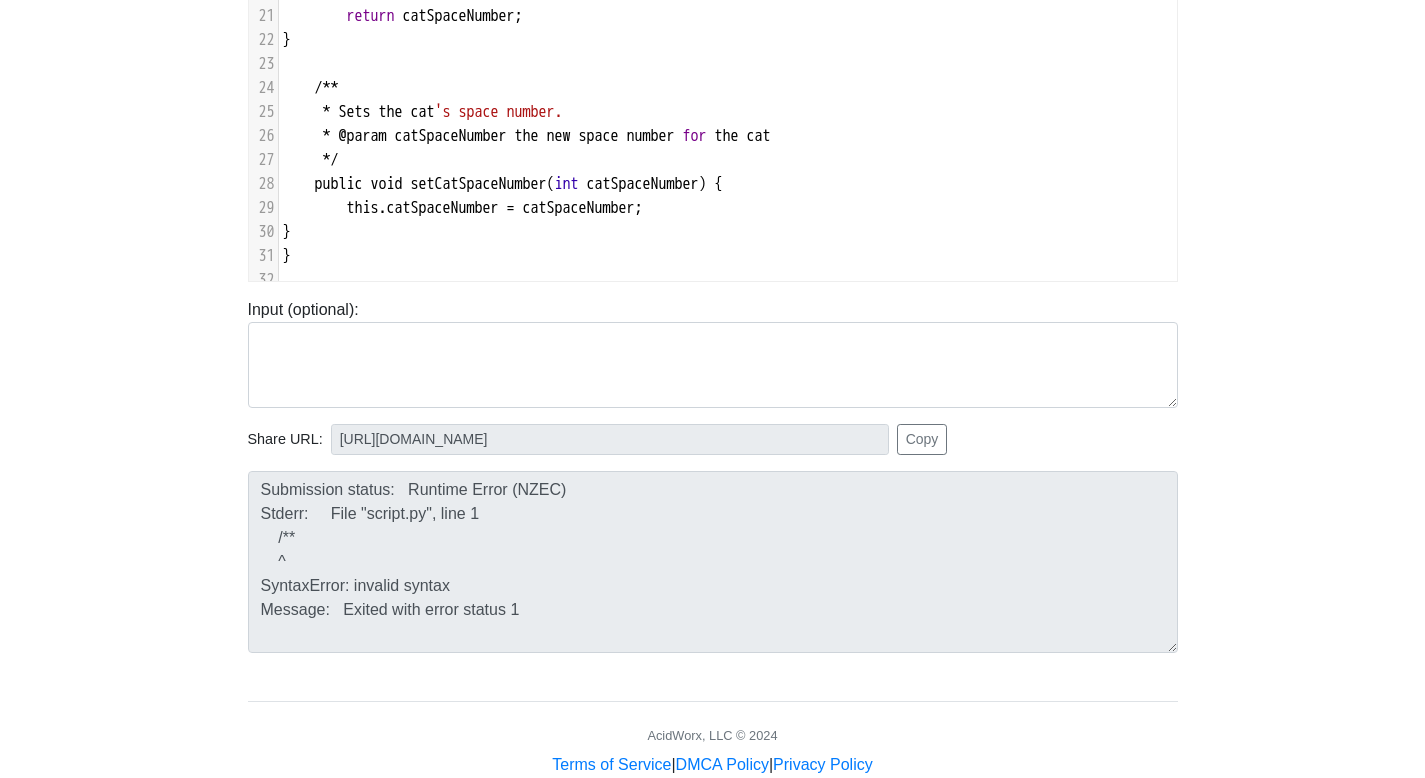 scroll, scrollTop: 337, scrollLeft: 0, axis: vertical 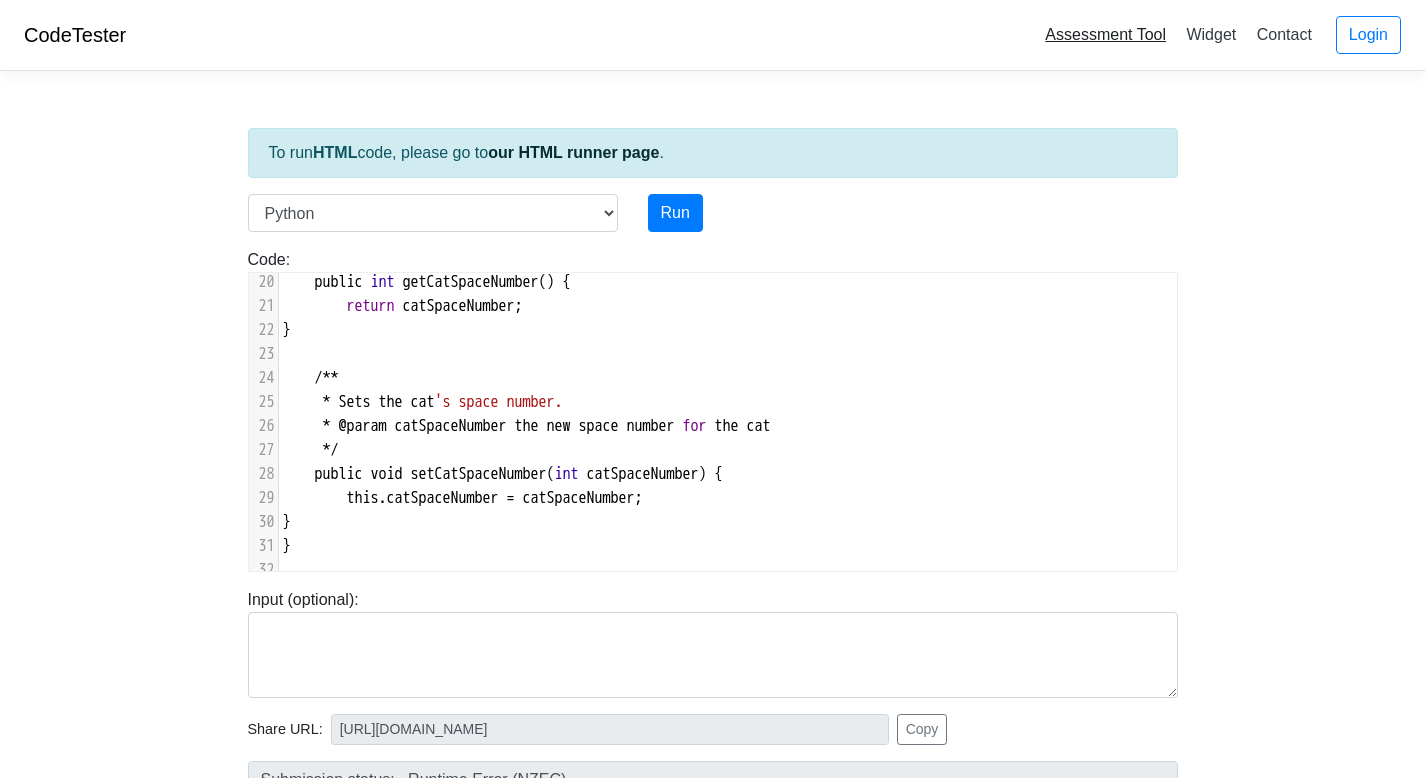 click on "Assessment Tool" at bounding box center (1105, 34) 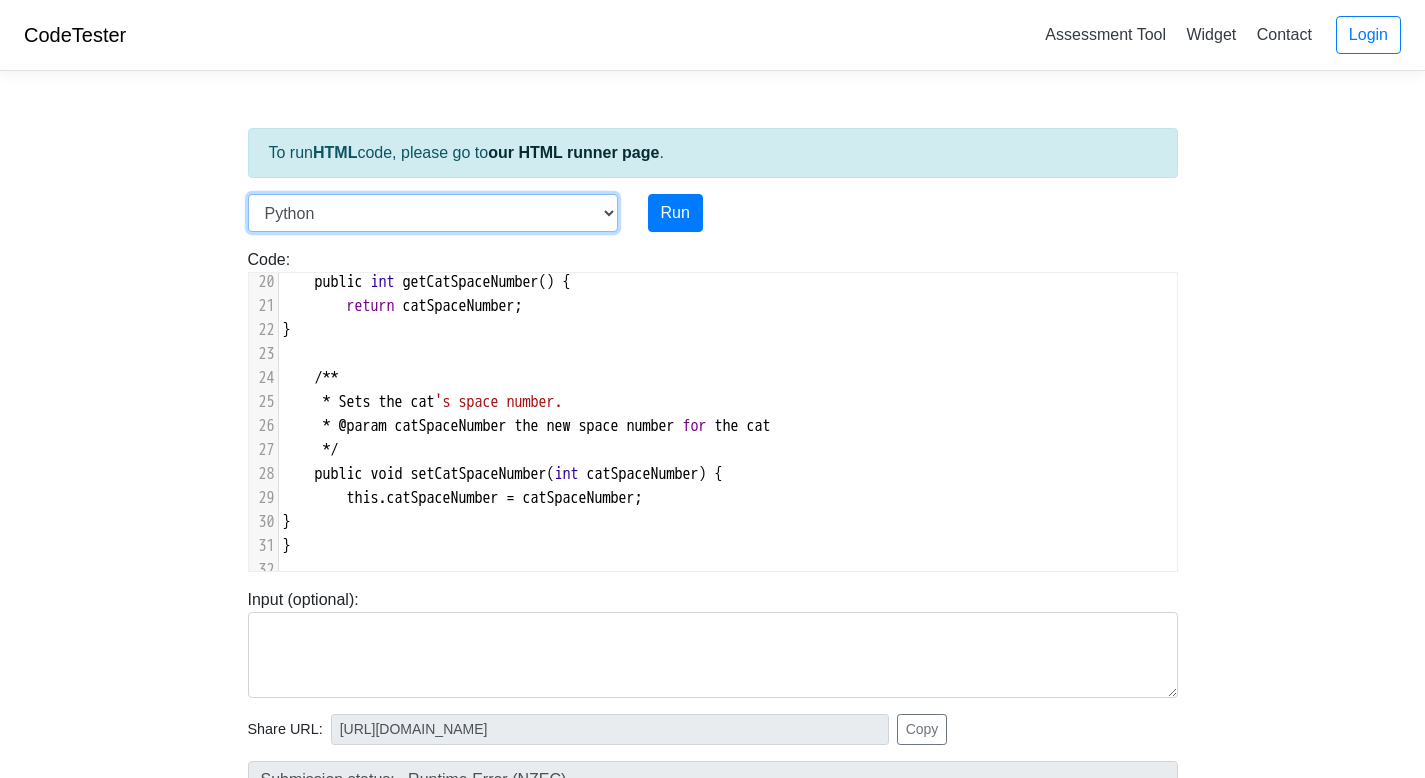 click on "C
C++
Go
Java
Javascript
Python
Ruby" at bounding box center (433, 213) 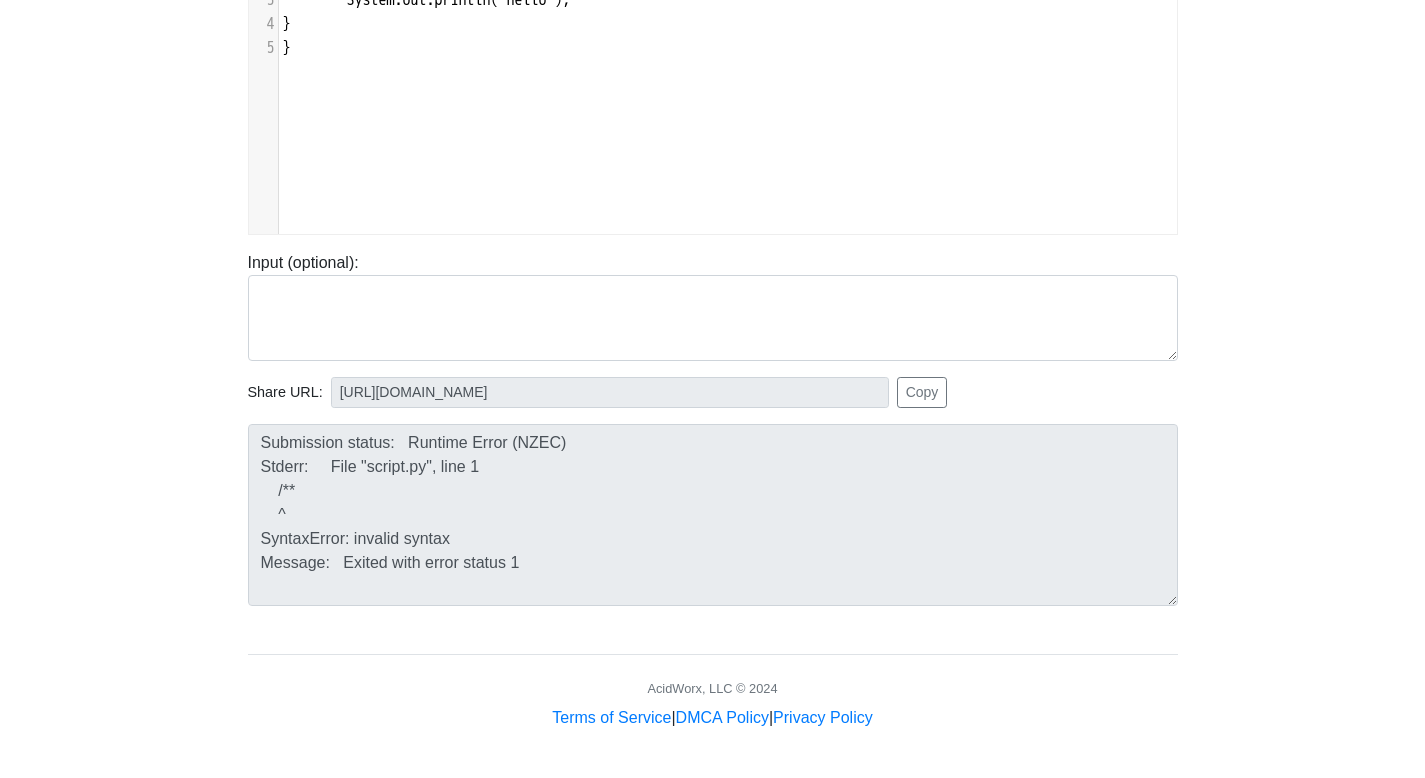 scroll, scrollTop: 0, scrollLeft: 0, axis: both 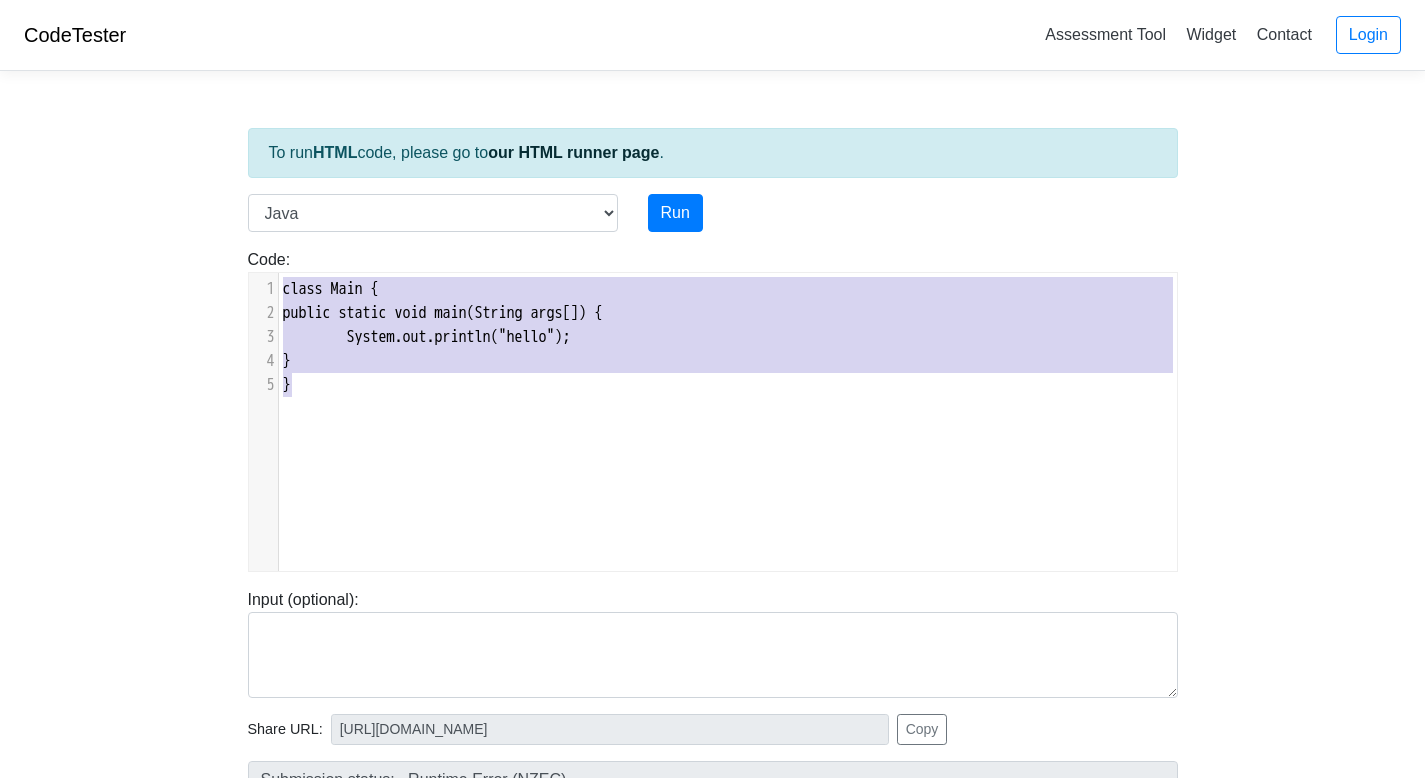 drag, startPoint x: 281, startPoint y: 298, endPoint x: 1005, endPoint y: 390, distance: 729.8219 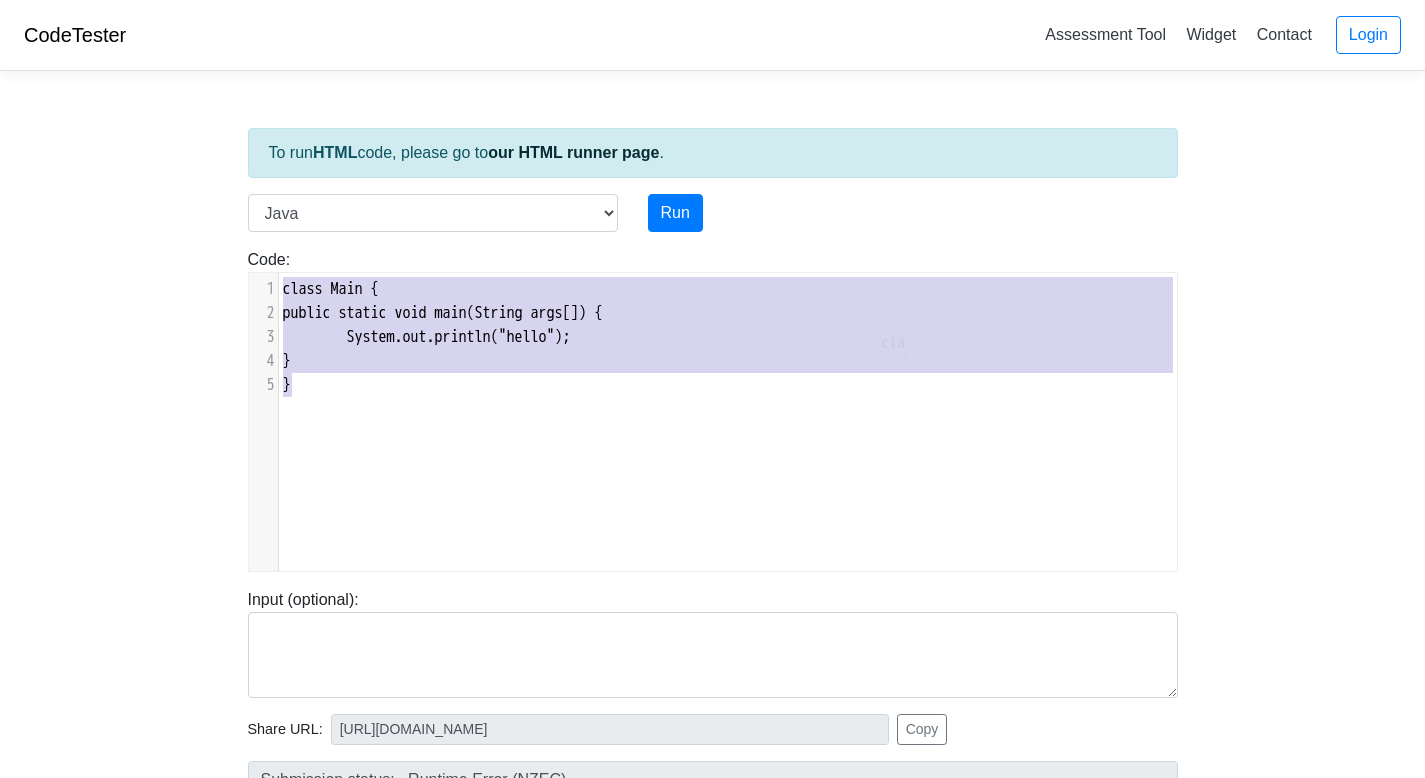 type on "​class Main {
public static void main(String args[]) {
System.out.println("hello");
}
}" 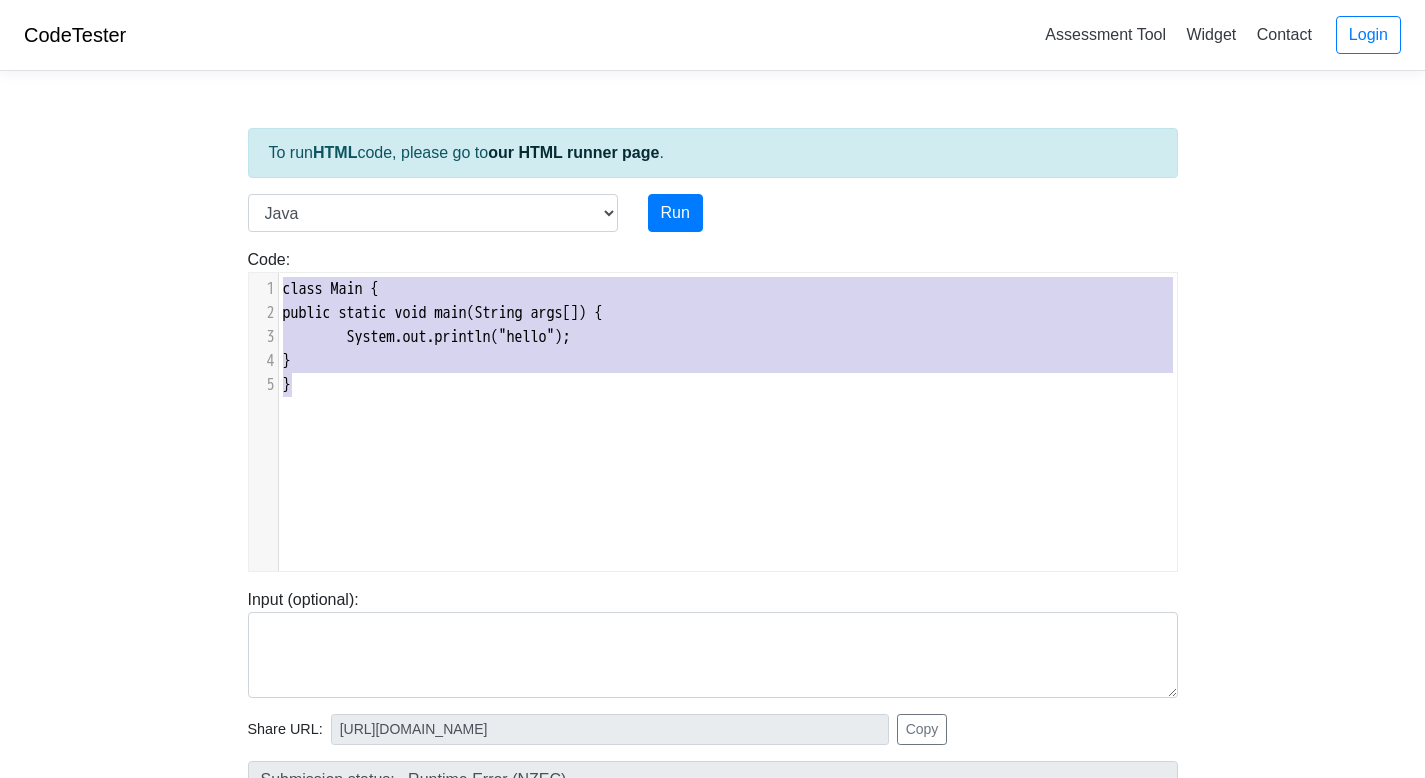 paste 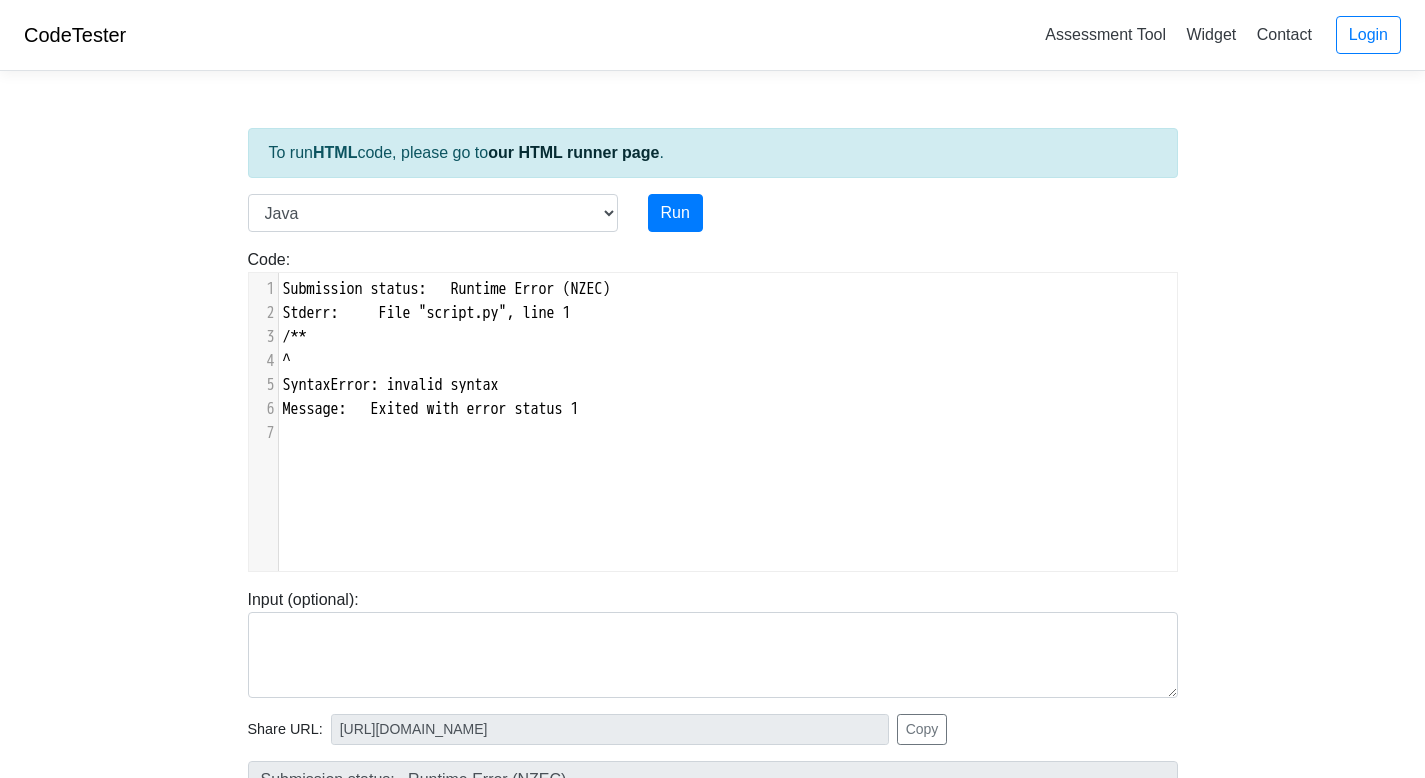 type on "Submission status:   Runtime Error (NZEC)
Stderr:     File "script.py", line 1
/**
^
SyntaxError: invalid syntax
Message:   Exited with error status 1" 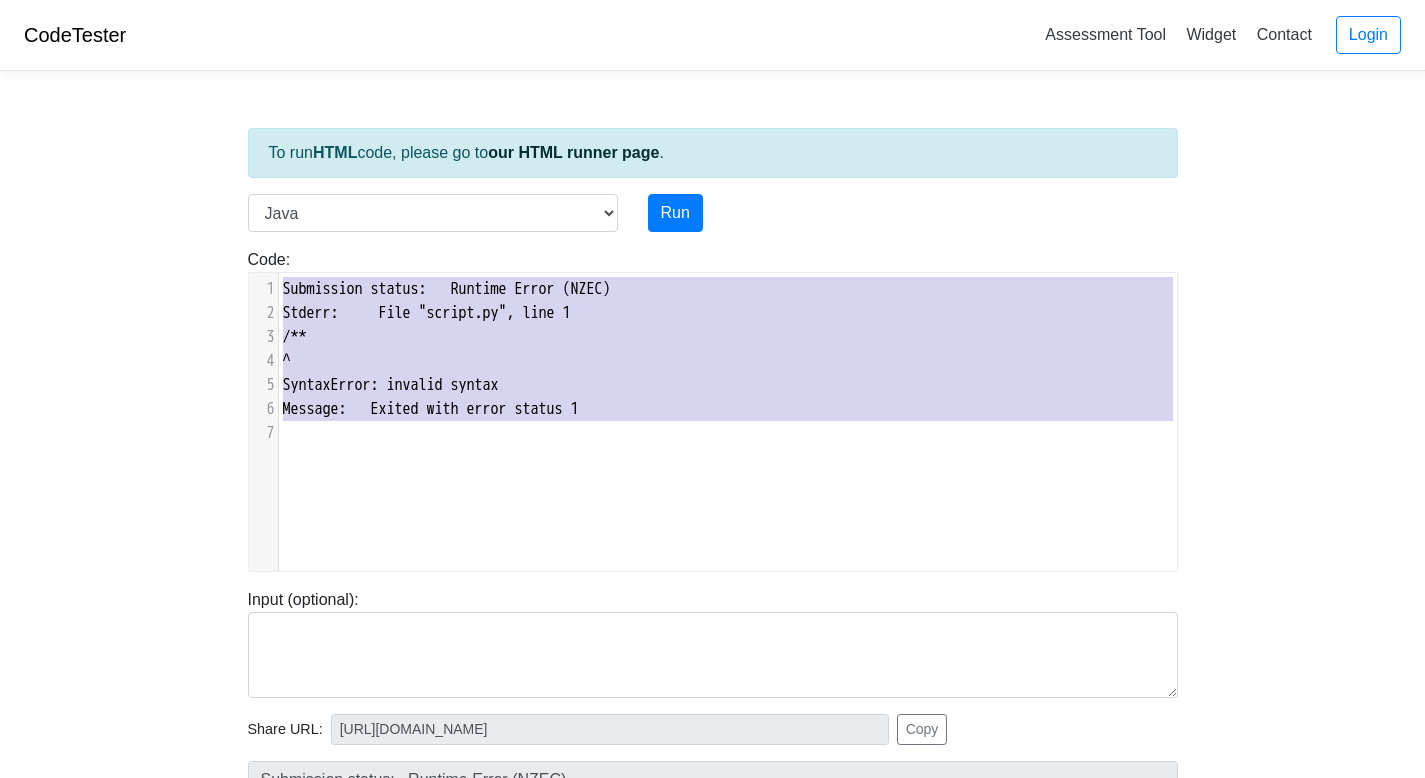 type 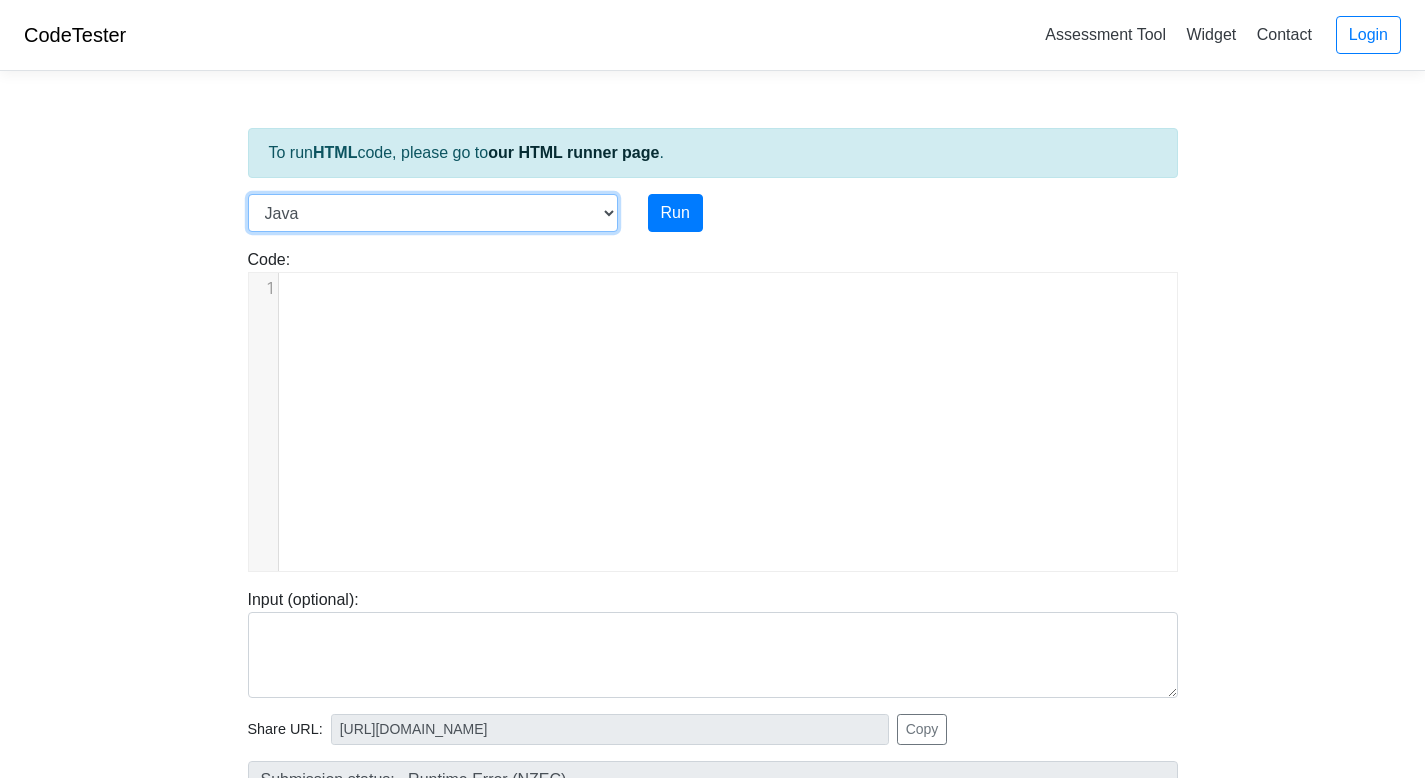 click on "C
C++
Go
Java
Javascript
Python
Ruby" at bounding box center [433, 213] 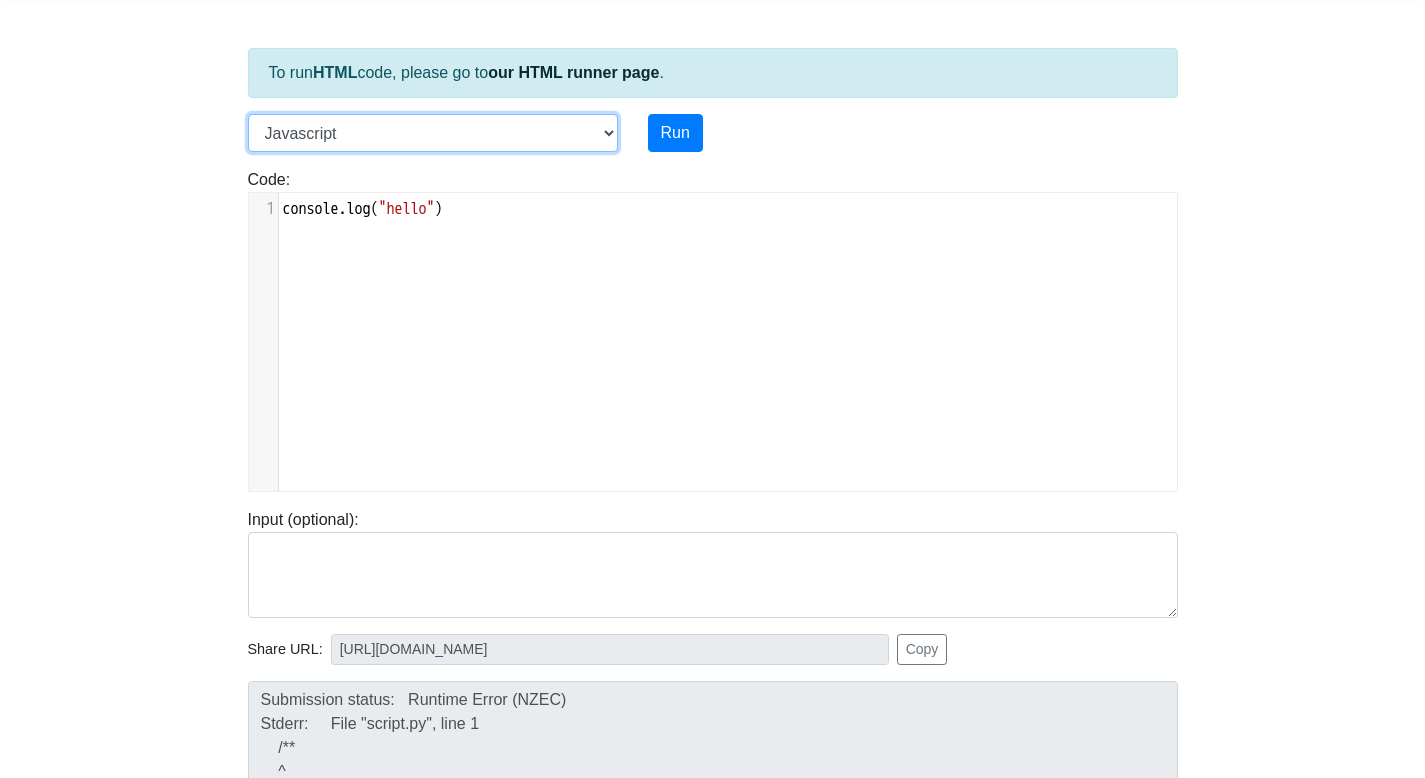 scroll, scrollTop: 0, scrollLeft: 0, axis: both 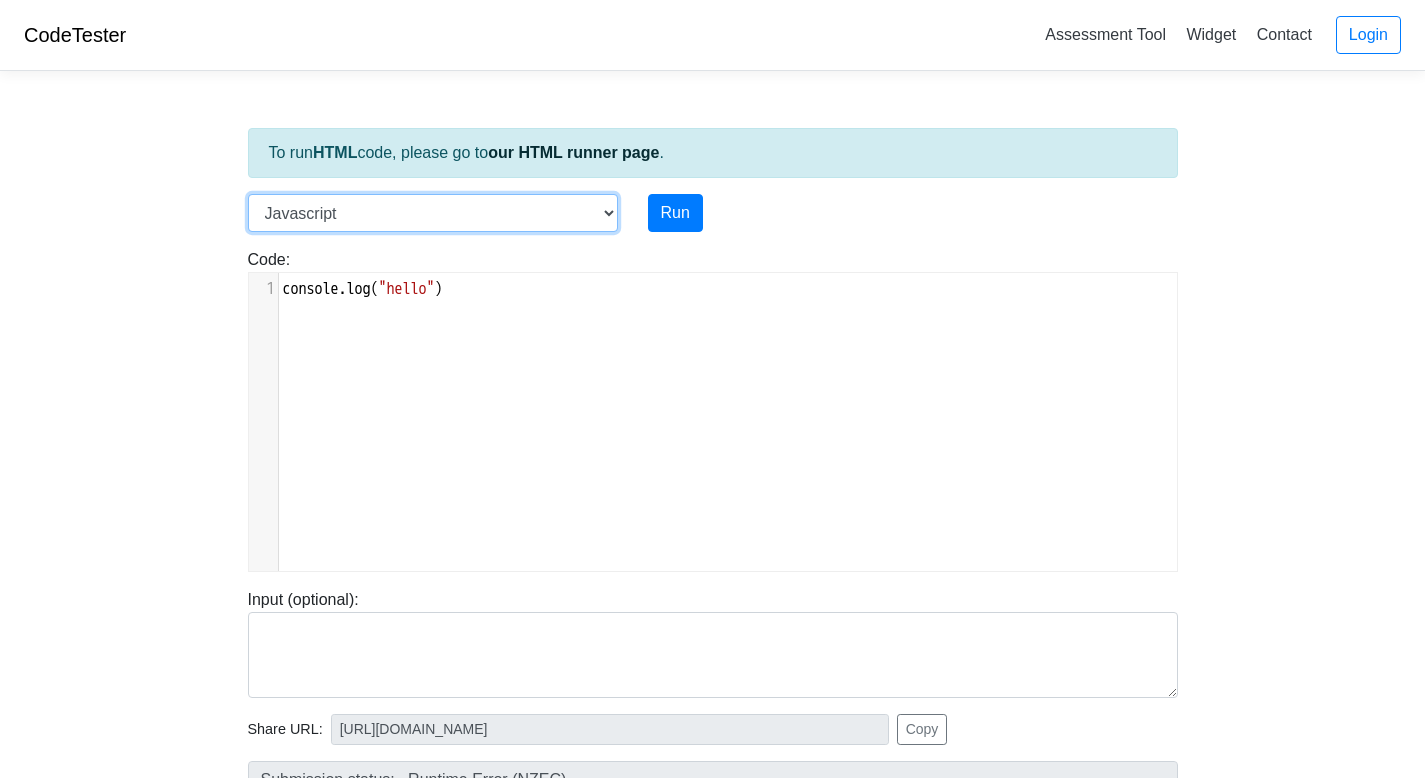 click on "C
C++
Go
Java
Javascript
Python
Ruby" at bounding box center [433, 213] 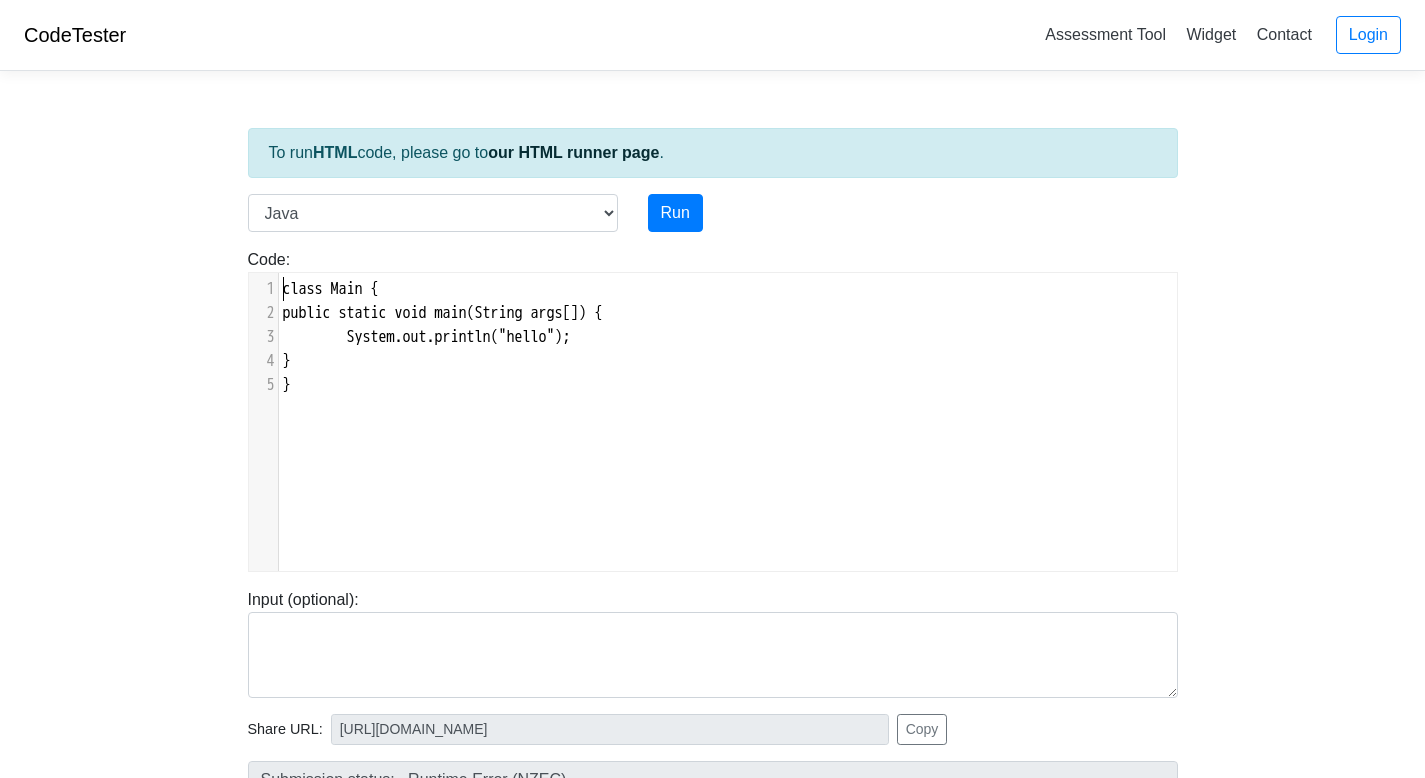 scroll, scrollTop: 2, scrollLeft: 0, axis: vertical 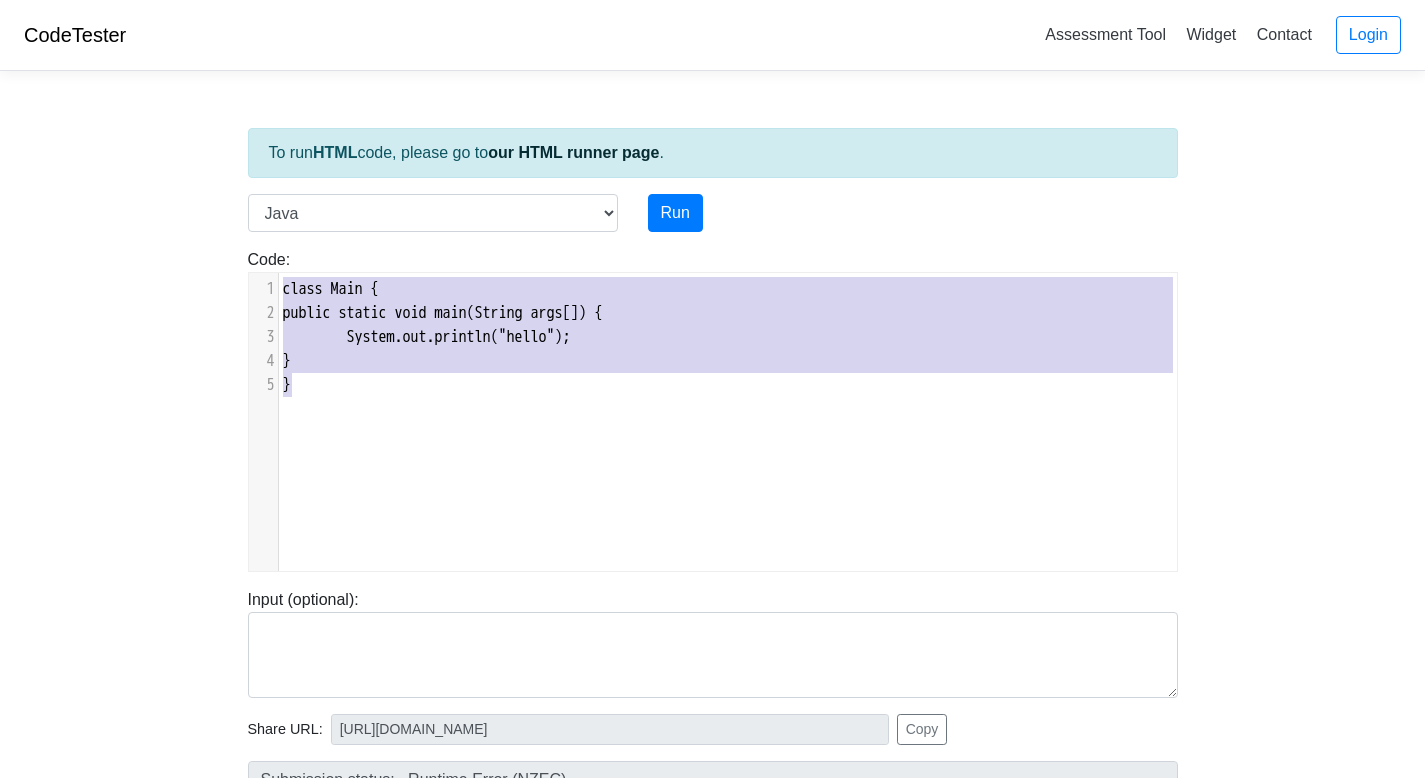 drag, startPoint x: 280, startPoint y: 285, endPoint x: 530, endPoint y: 541, distance: 357.8212 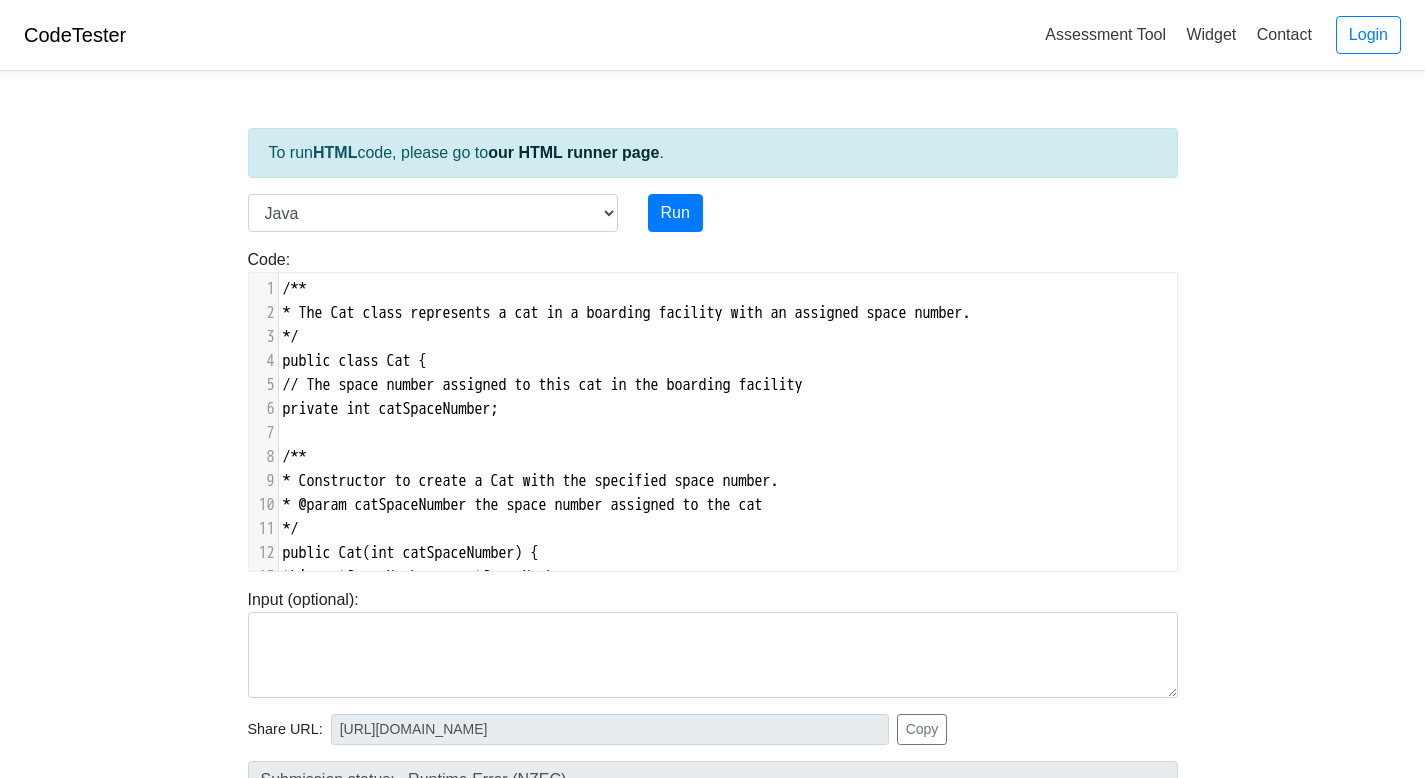 scroll, scrollTop: 478, scrollLeft: 0, axis: vertical 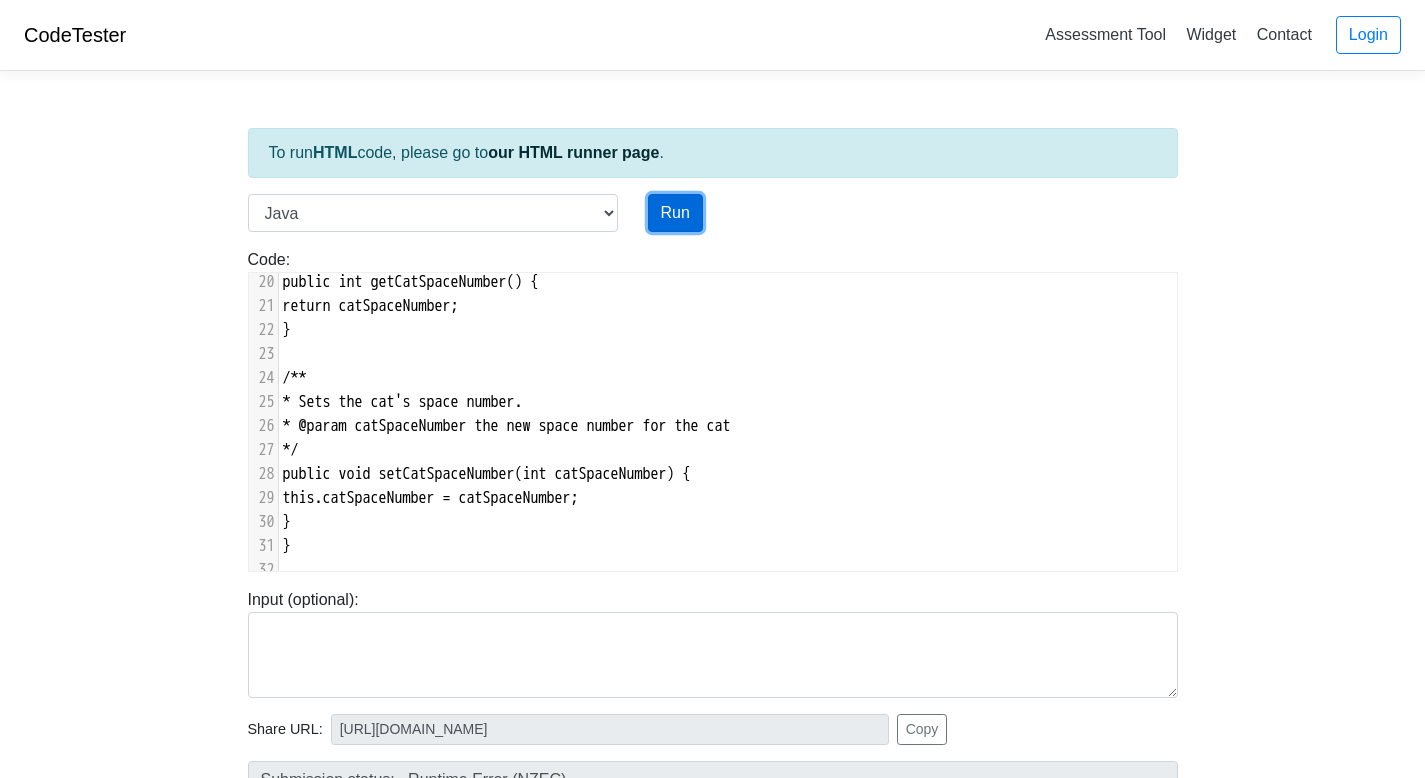 click on "Run" at bounding box center (675, 213) 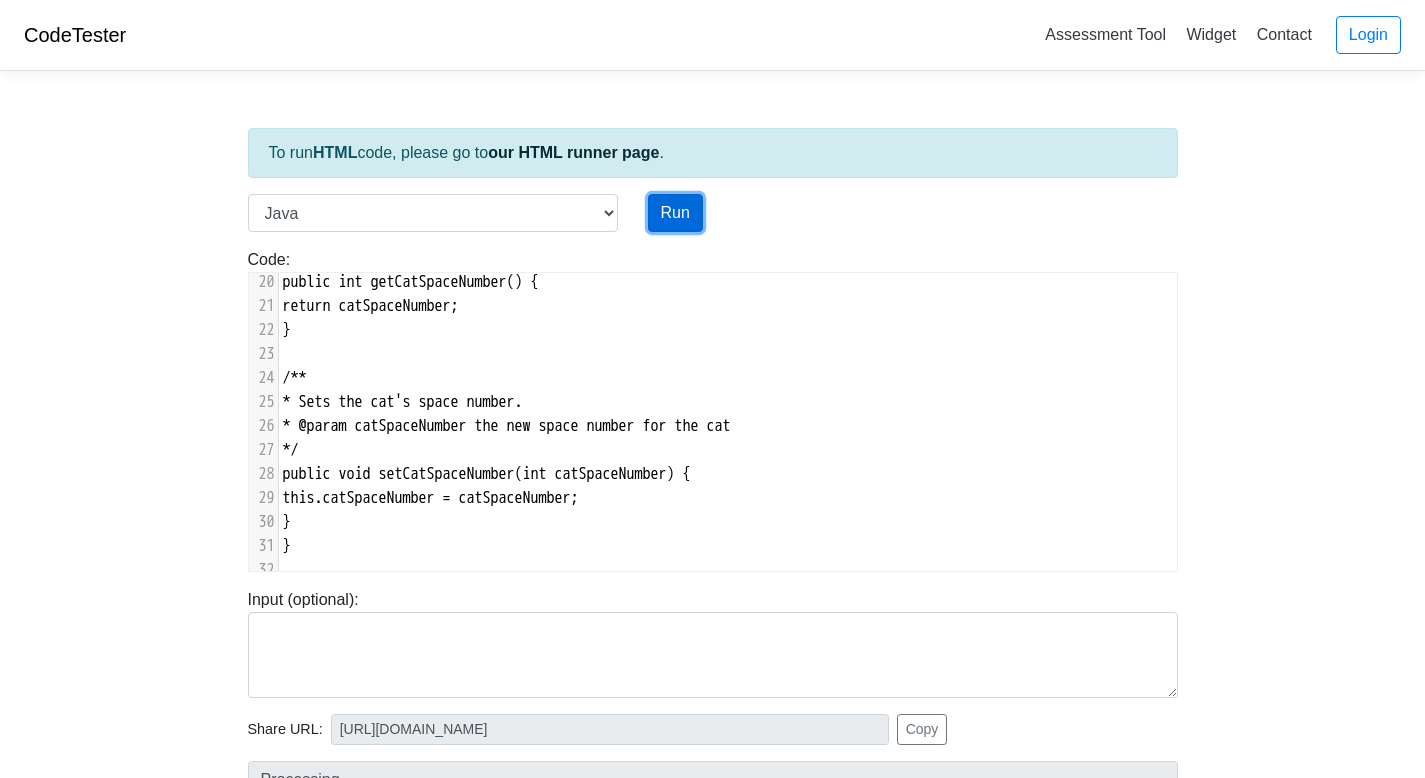 type on "https://codetester.io/runner?s=oqXxLn2kXJ" 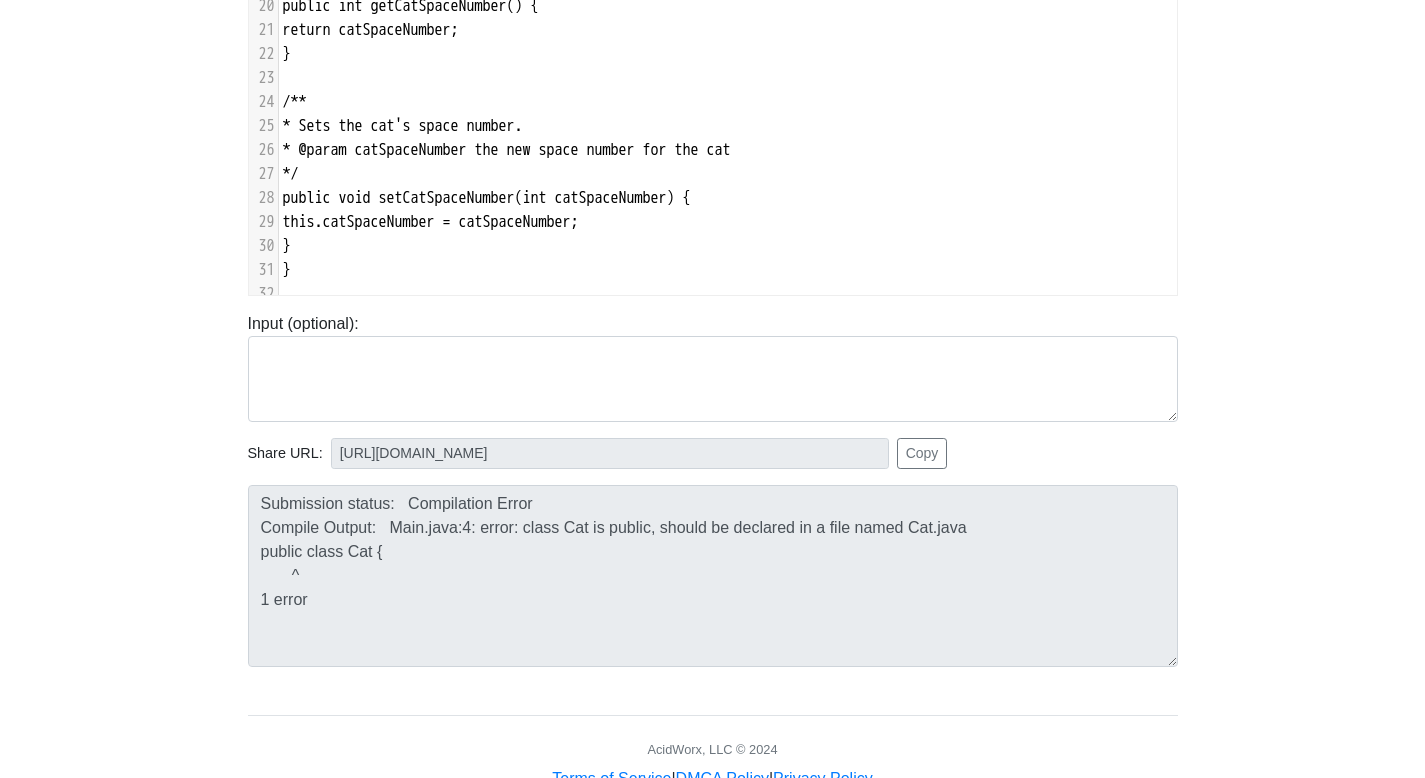 scroll, scrollTop: 277, scrollLeft: 0, axis: vertical 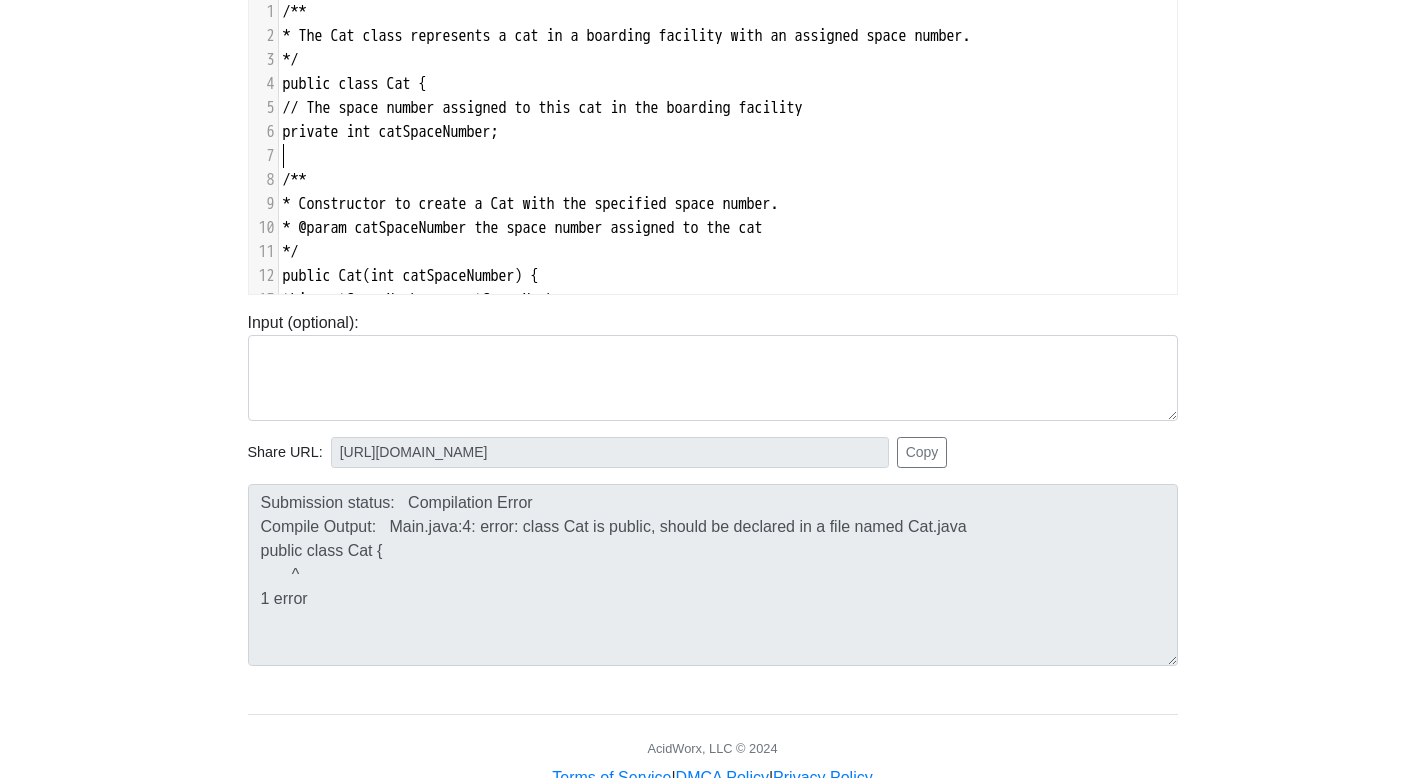 click on "​" at bounding box center (728, 156) 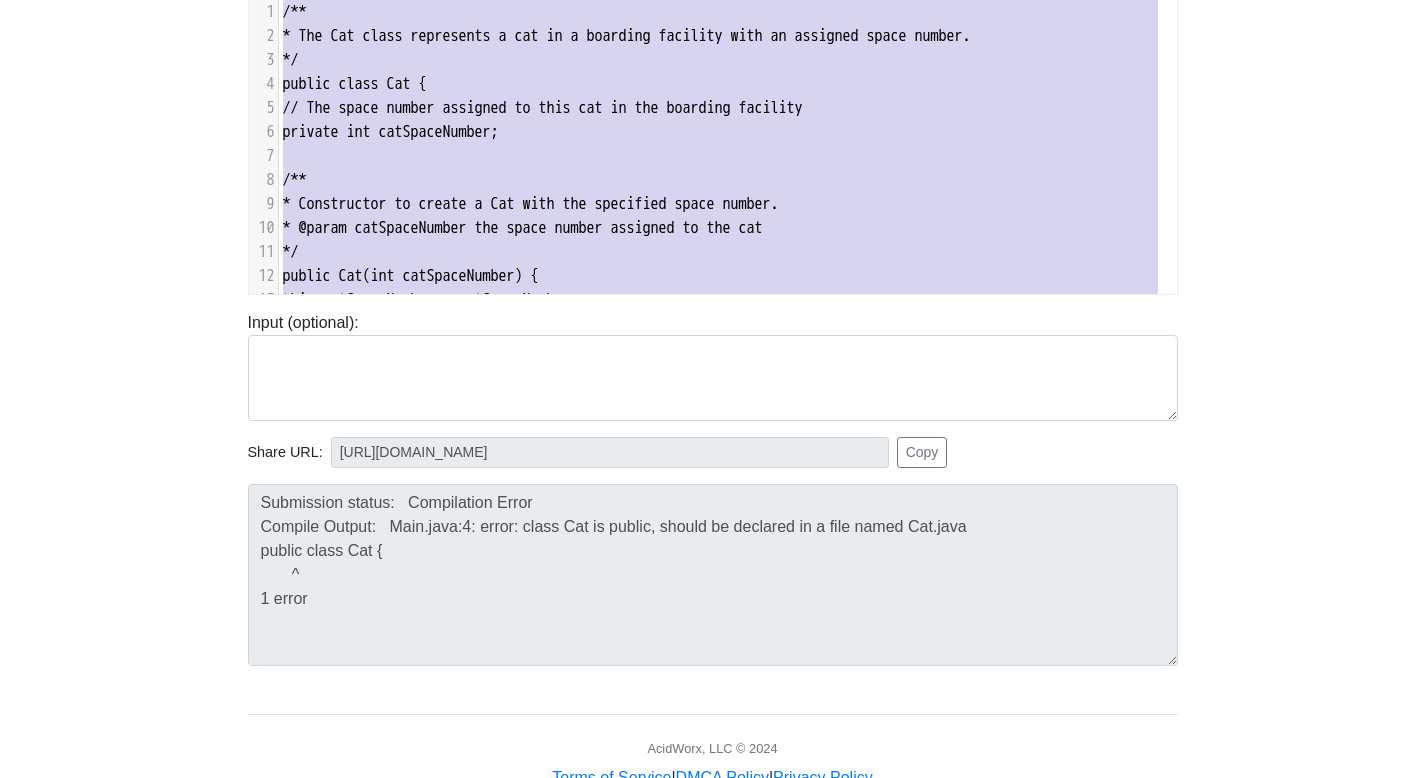 type 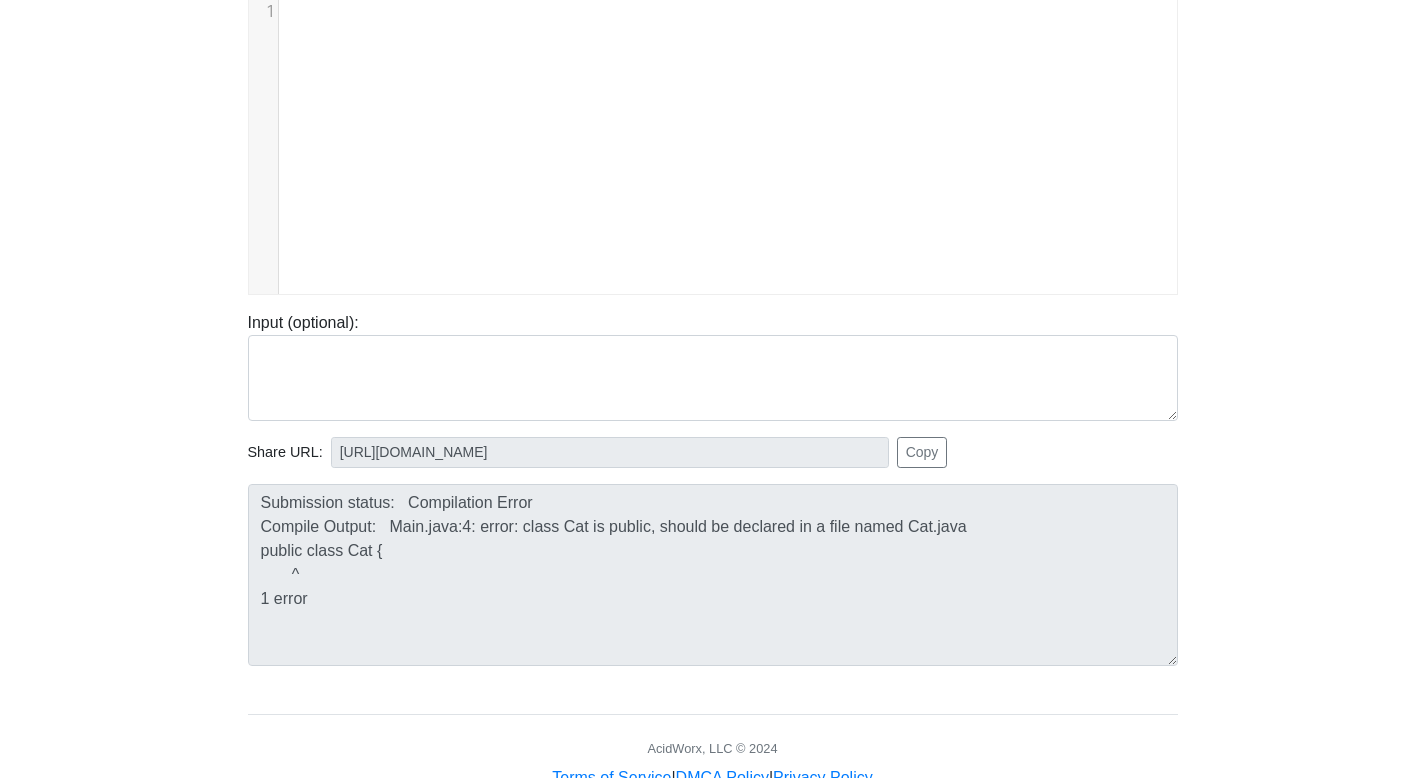 scroll, scrollTop: 598, scrollLeft: 0, axis: vertical 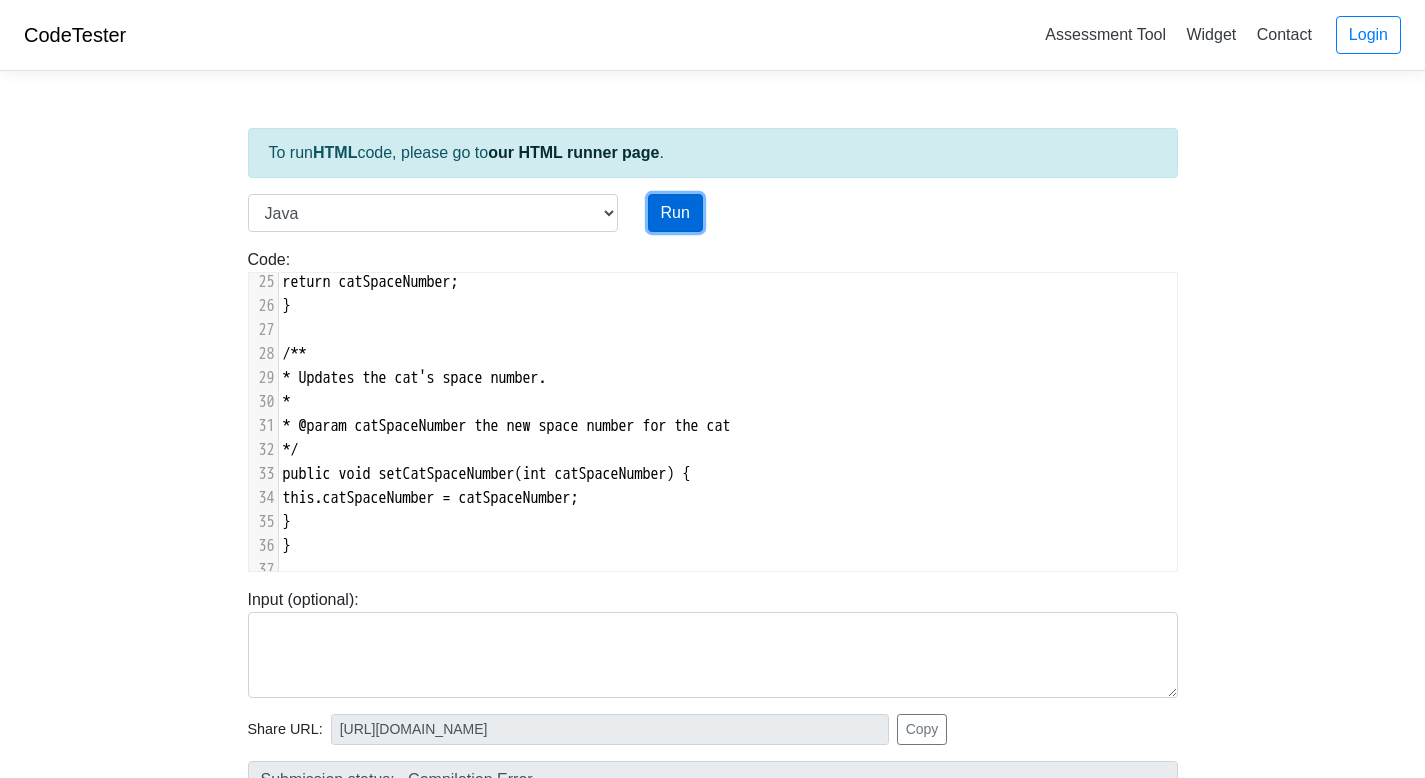 click on "Run" at bounding box center [675, 213] 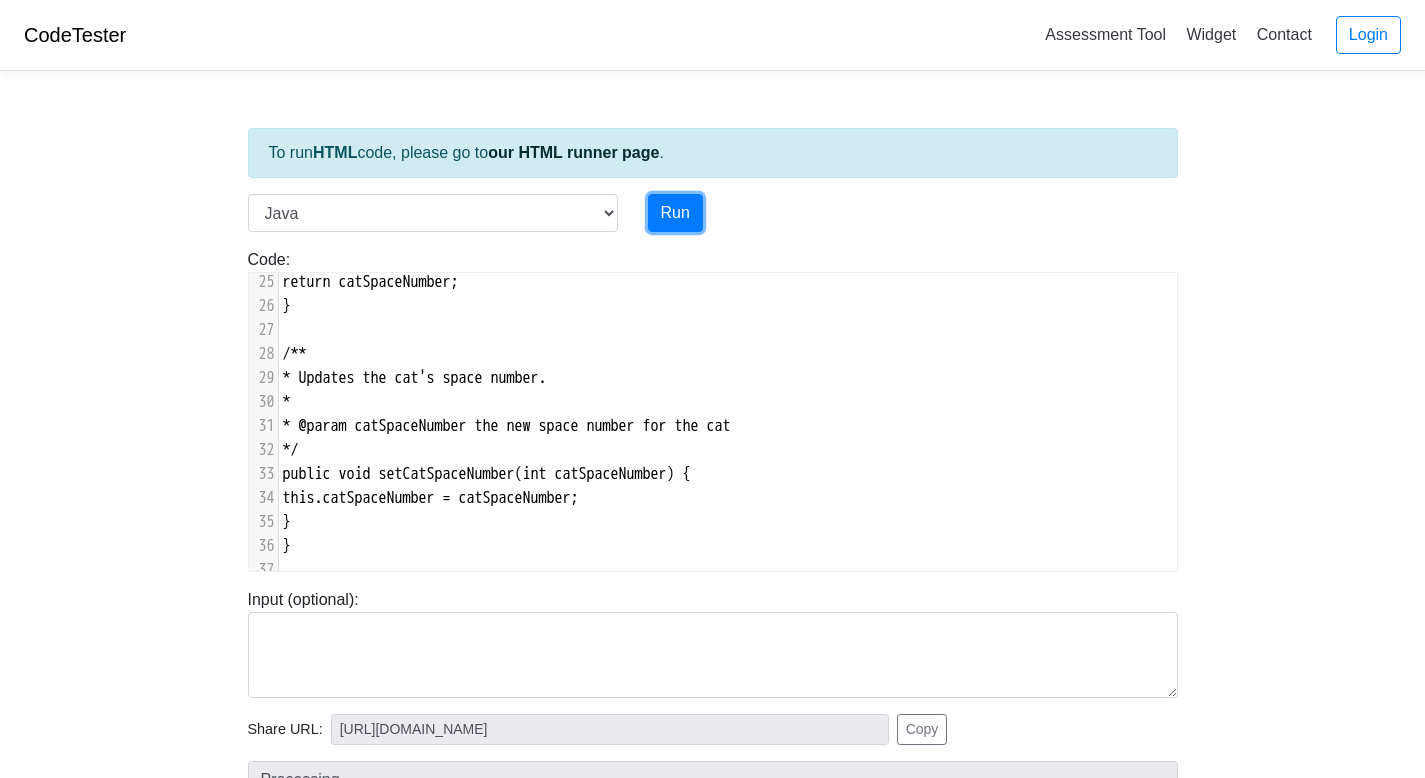 type on "https://codetester.io/runner?s=ZjWqyn64WR" 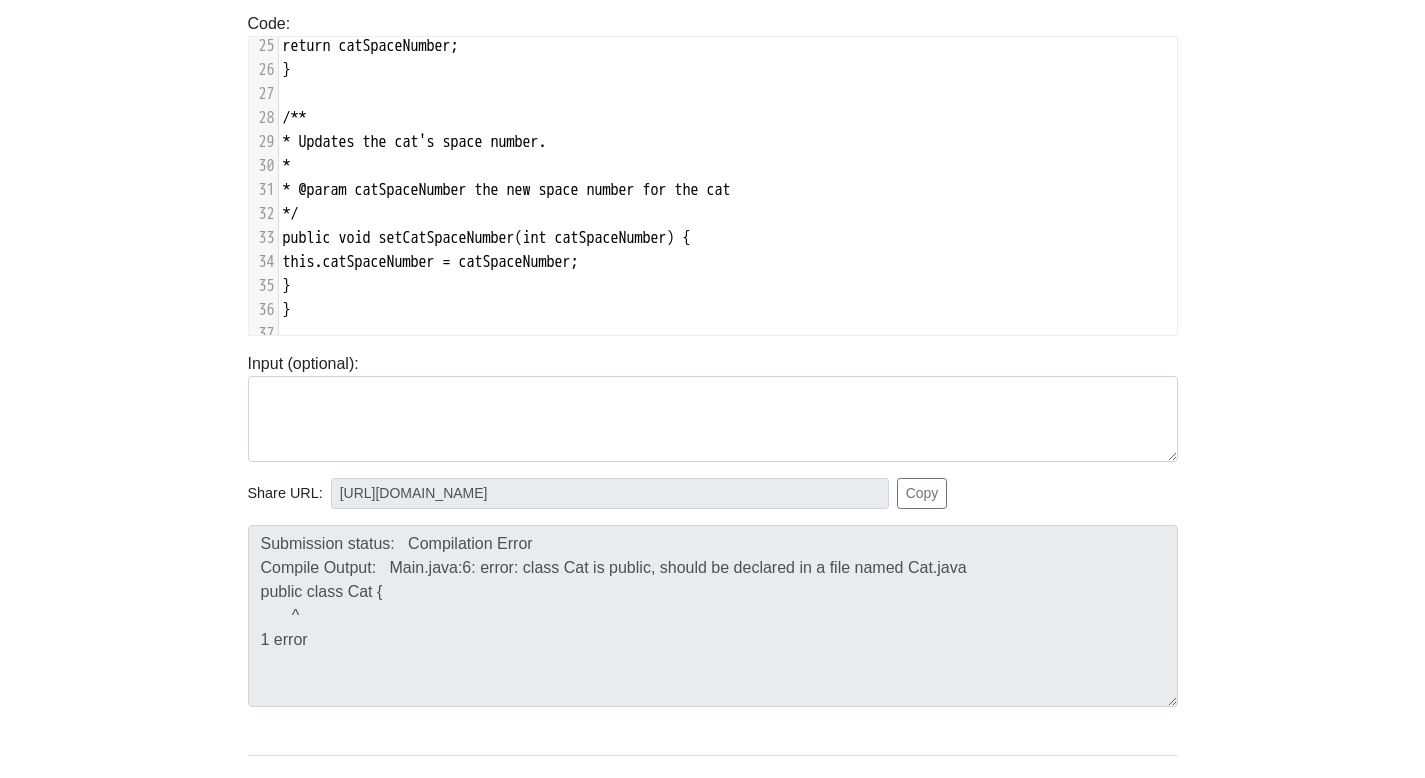 scroll, scrollTop: 337, scrollLeft: 0, axis: vertical 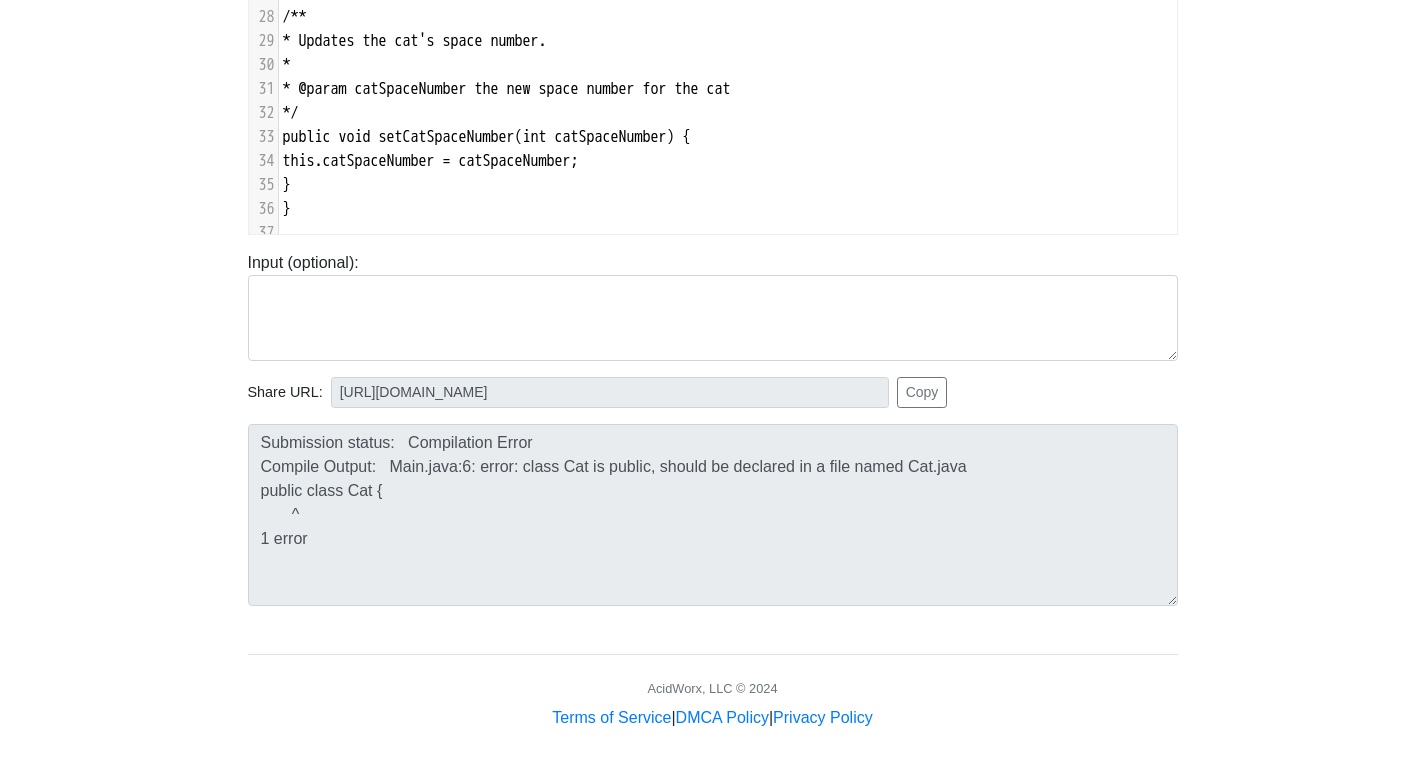 type on "​" 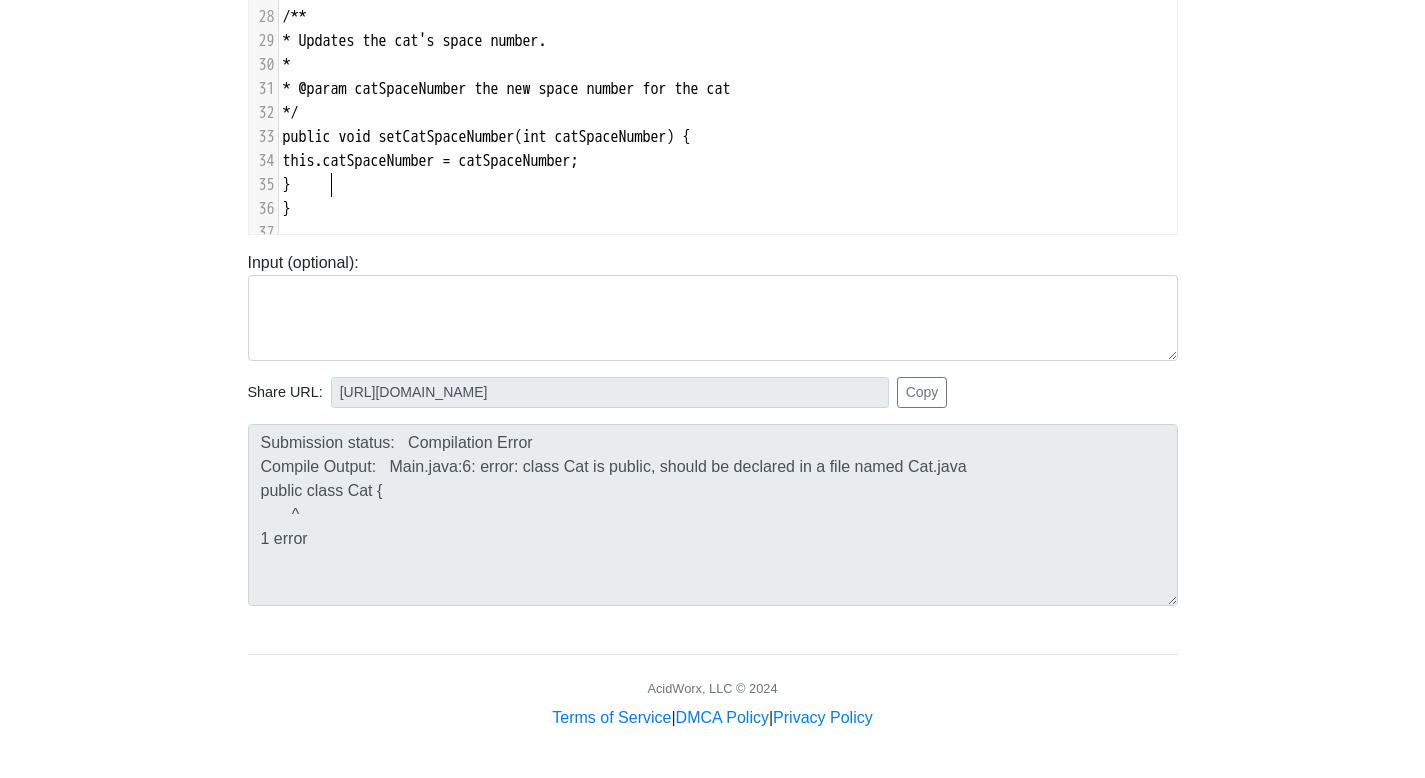 scroll, scrollTop: 205, scrollLeft: 0, axis: vertical 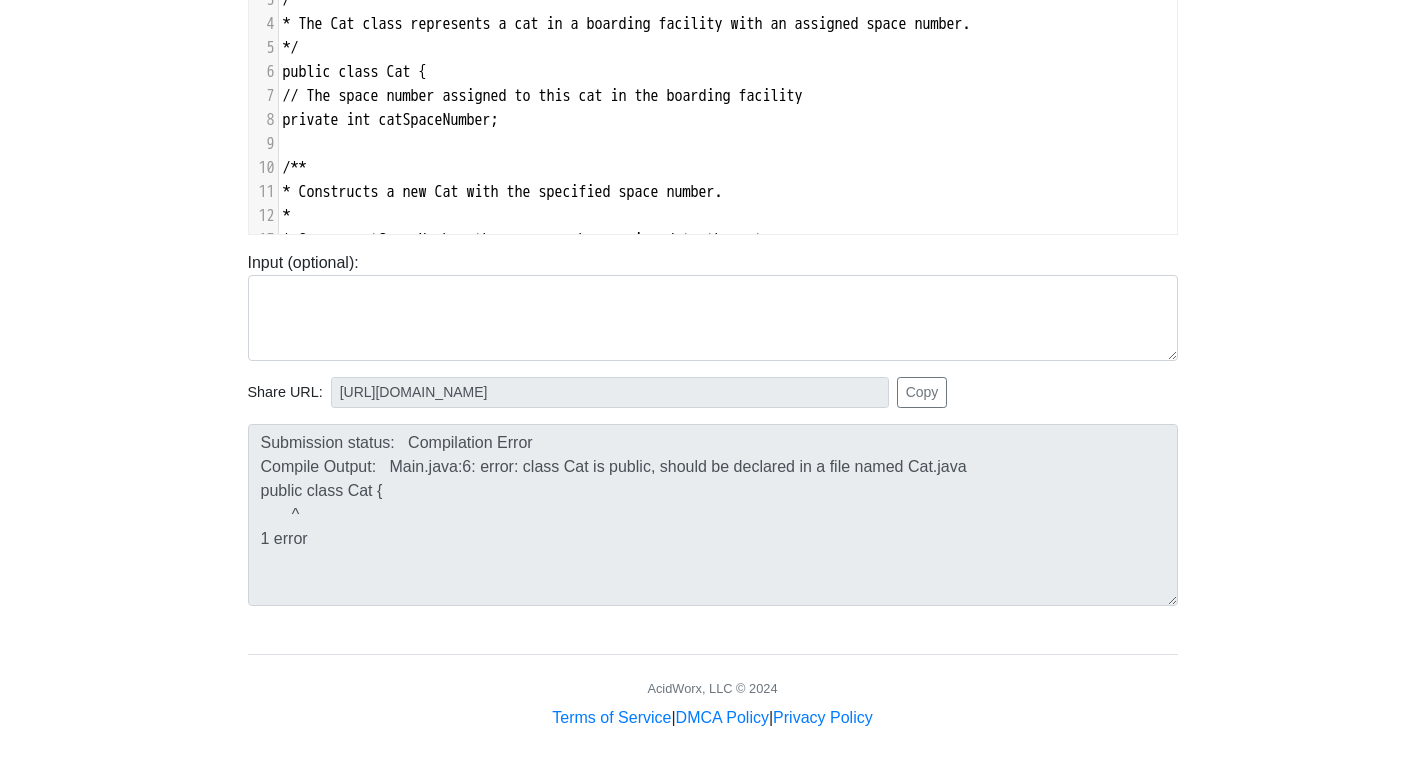 click on "/**" at bounding box center (728, 168) 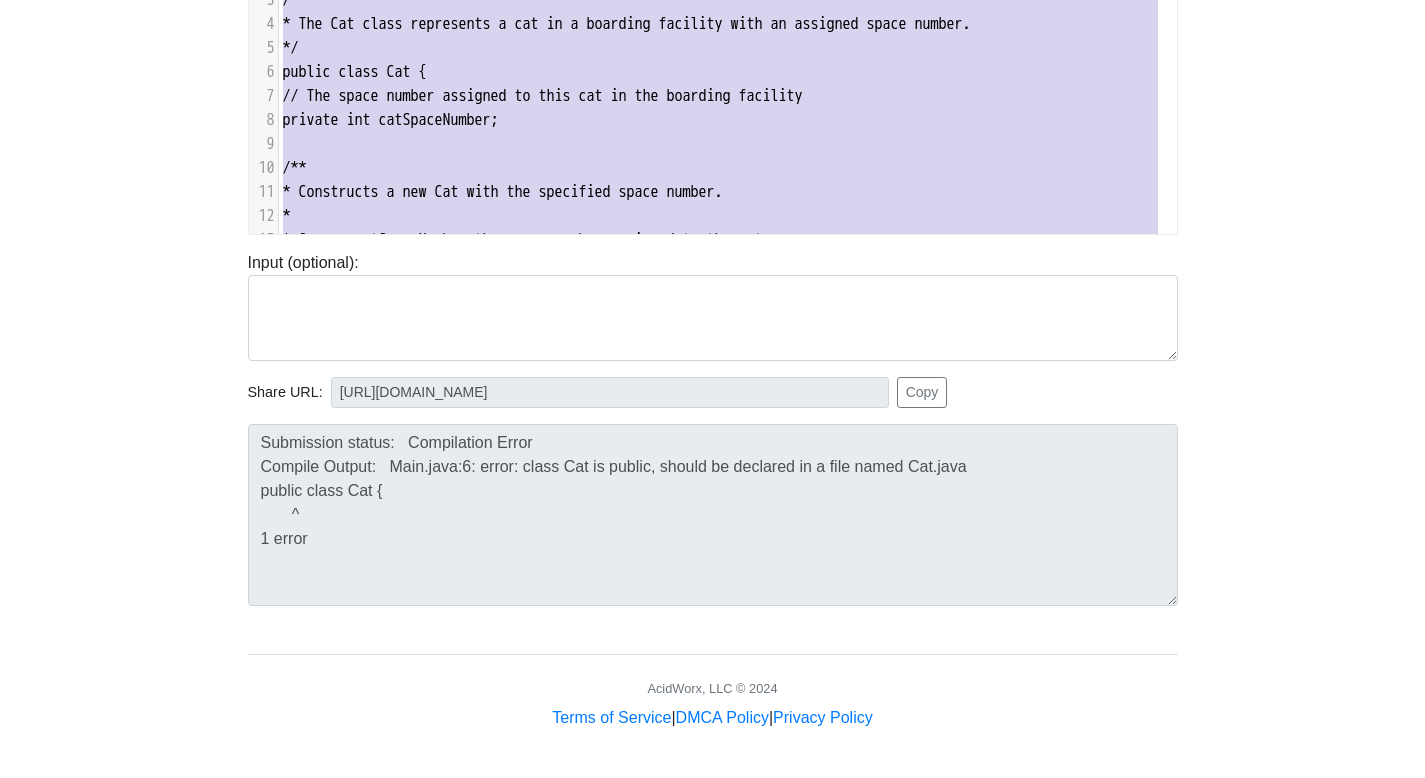 type 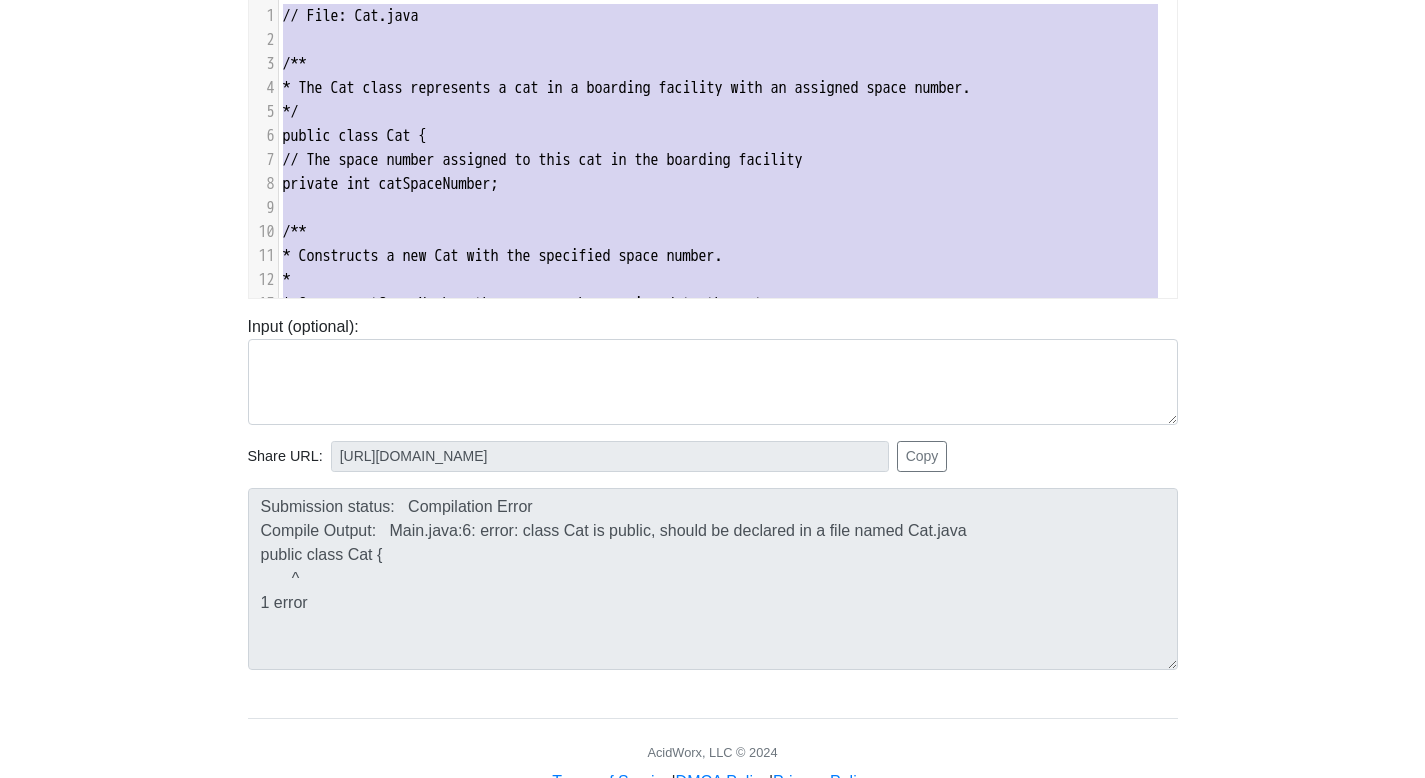 scroll, scrollTop: 0, scrollLeft: 0, axis: both 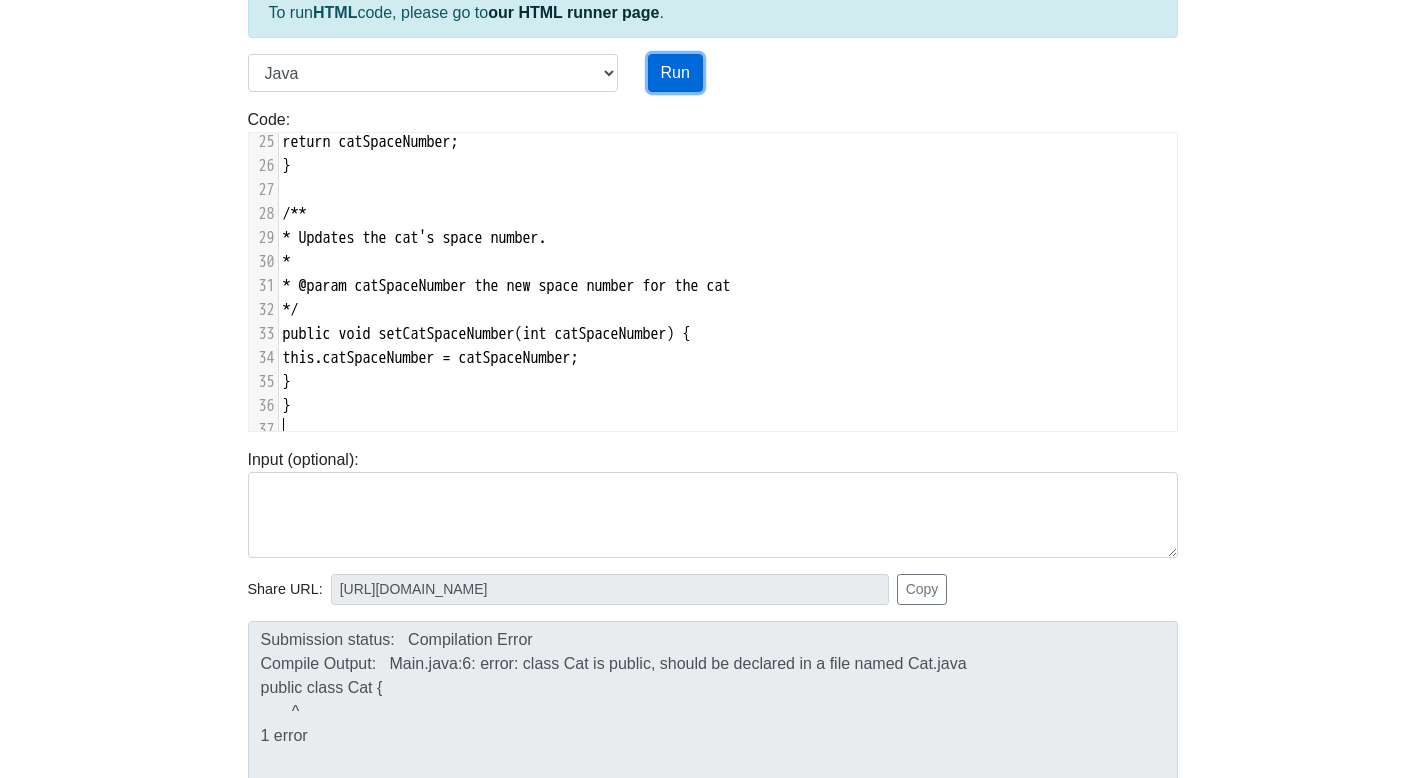 click on "Run" at bounding box center (675, 73) 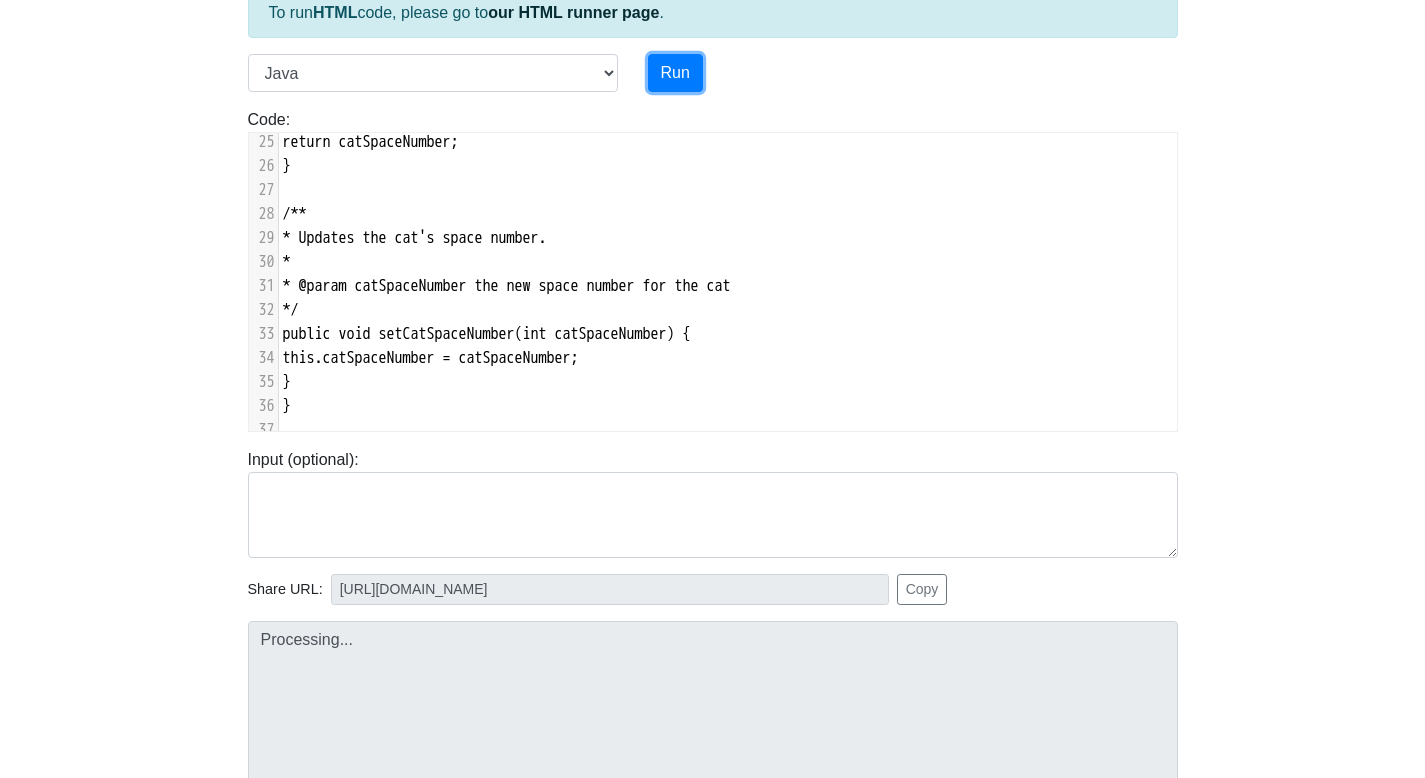 type on "https://codetester.io/runner?s=4MX6YaJjlo" 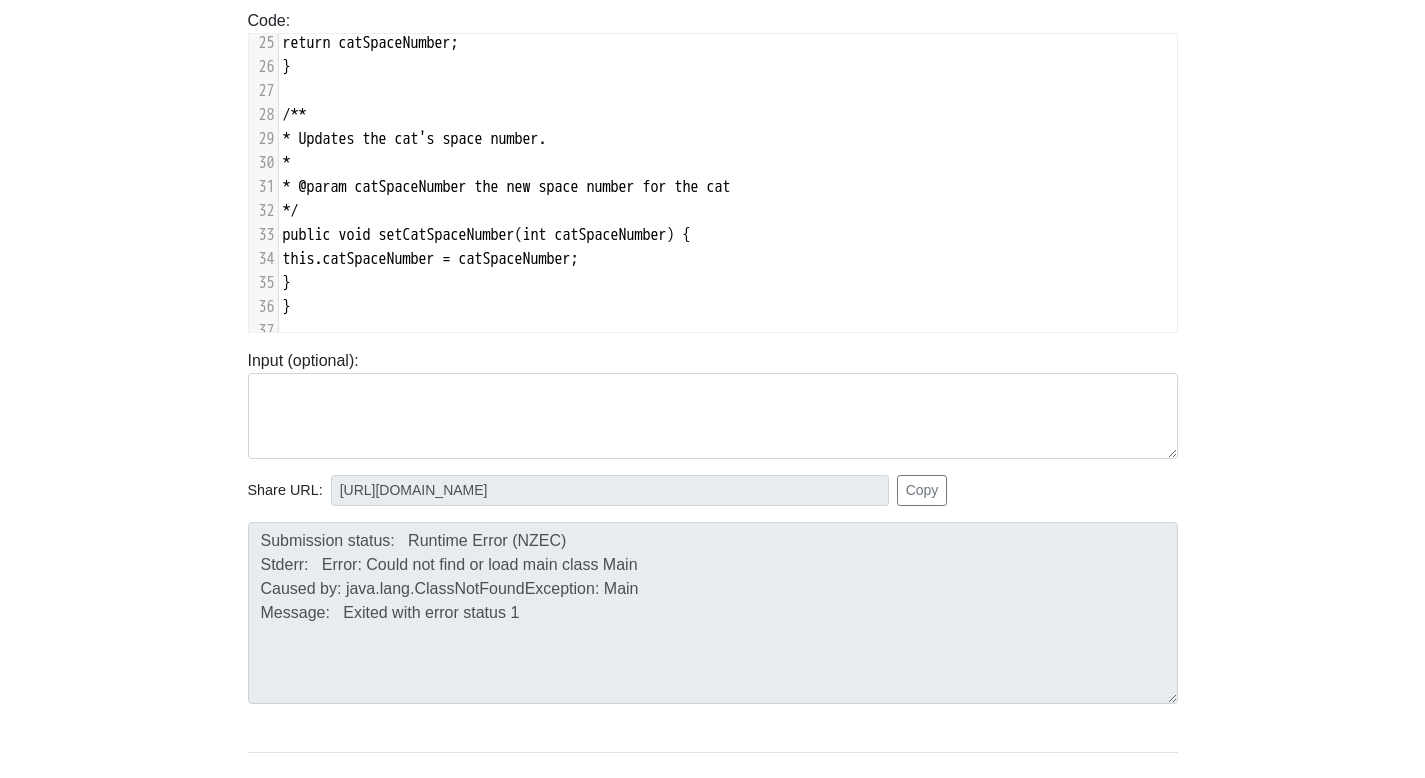 scroll, scrollTop: 245, scrollLeft: 0, axis: vertical 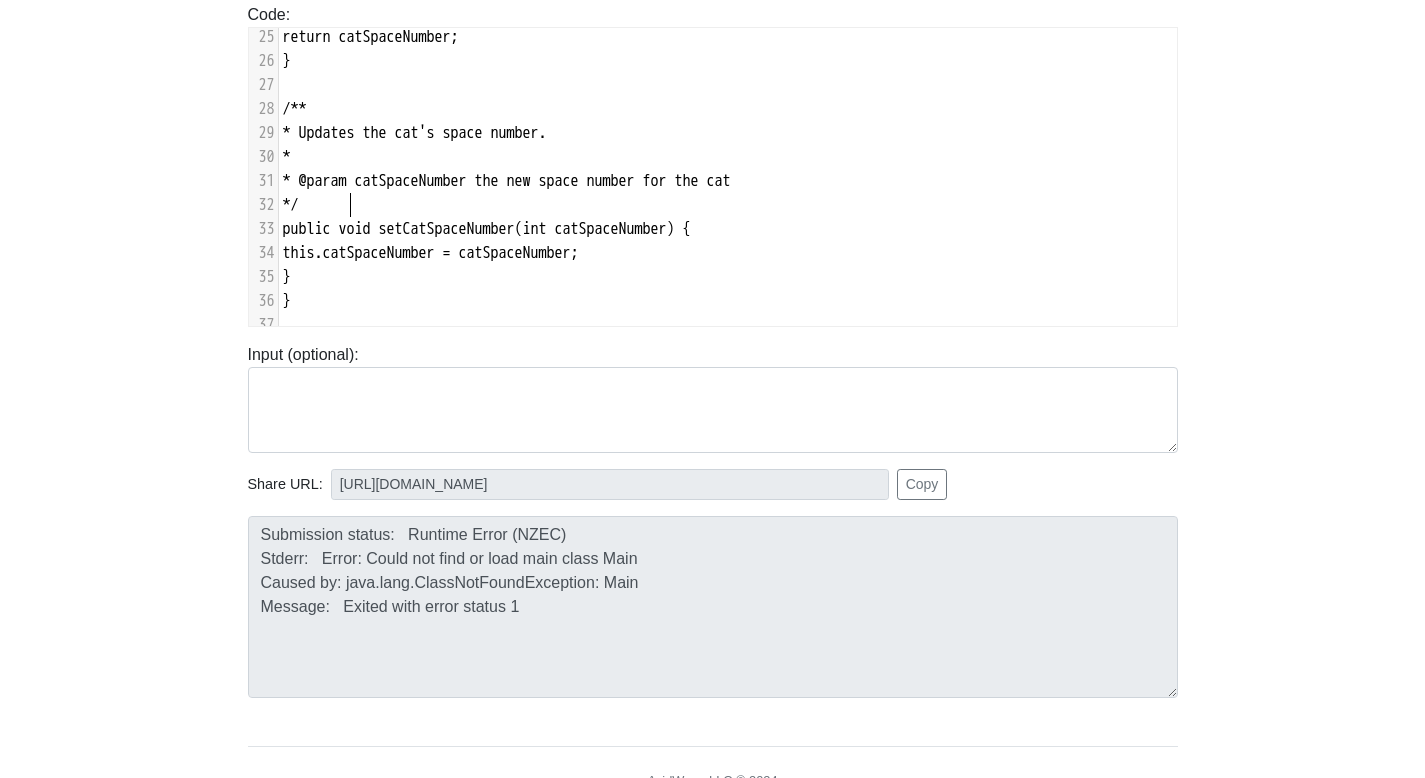 click on "*/" at bounding box center (728, 205) 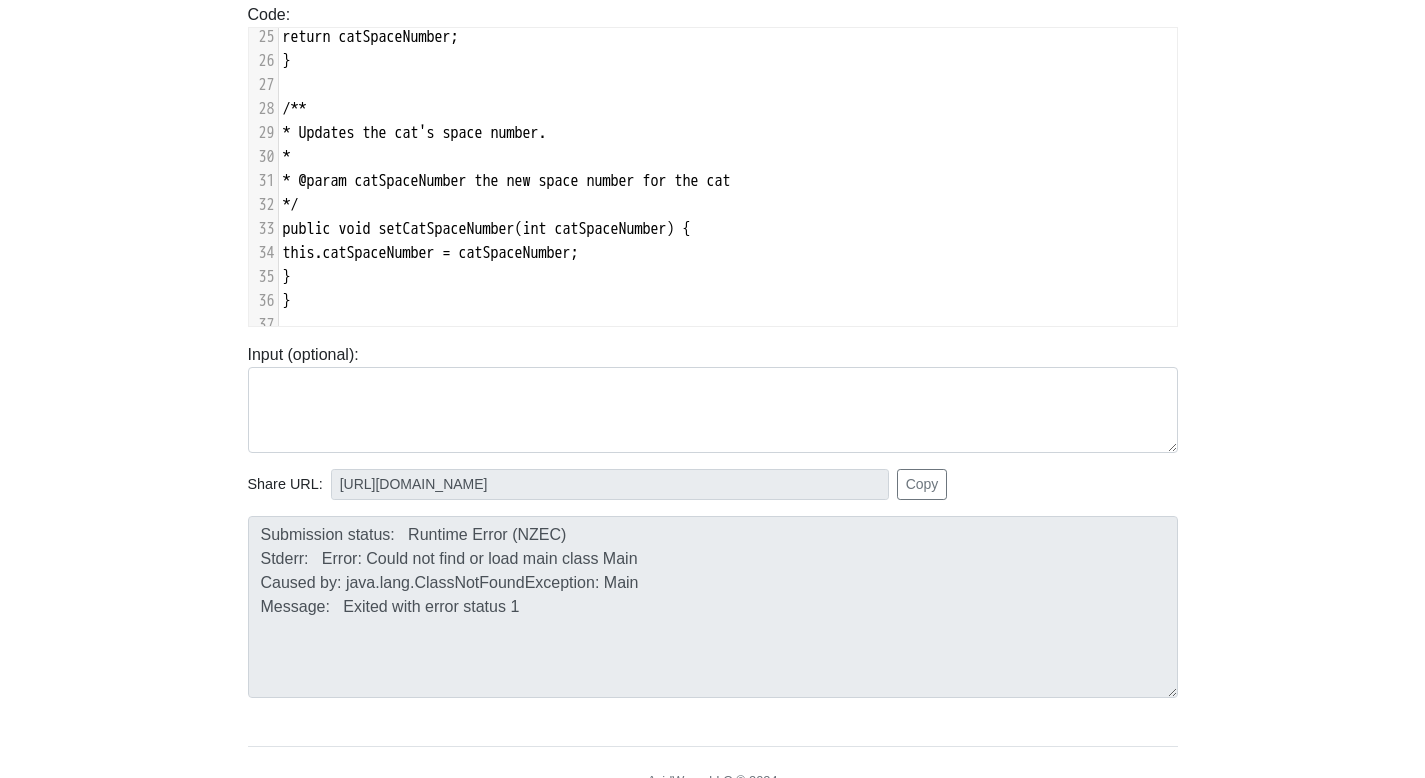 type on "// File: Cat.java
/**
* The Cat class represents a cat in a boarding facility with an assigned space number.
*/
class Cat {
// The space number assigned to this cat in the boarding facility
private int catSpaceNumber;
/**
* Constructs a new Cat with the specified space number.
*
* @param catSpaceNumber the space number assigned to the cat
*/
public Cat(int catSpaceNumber) {
this.catSpaceNumber = catSpaceNumber;
}
/**
* Returns the cat's space number.
*
* @return the space number assigned to the cat
*/
public int getCatSpaceNumber() {
return catSpaceNumber;
}
/**
* Updates the cat's space number.
*
* @param catSpaceNumber the new space number for the cat
*/
public void setCatSpaceNumber(int catSpaceNumber) {
this.catSpaceNumber = catSpaceNumber;
}
}" 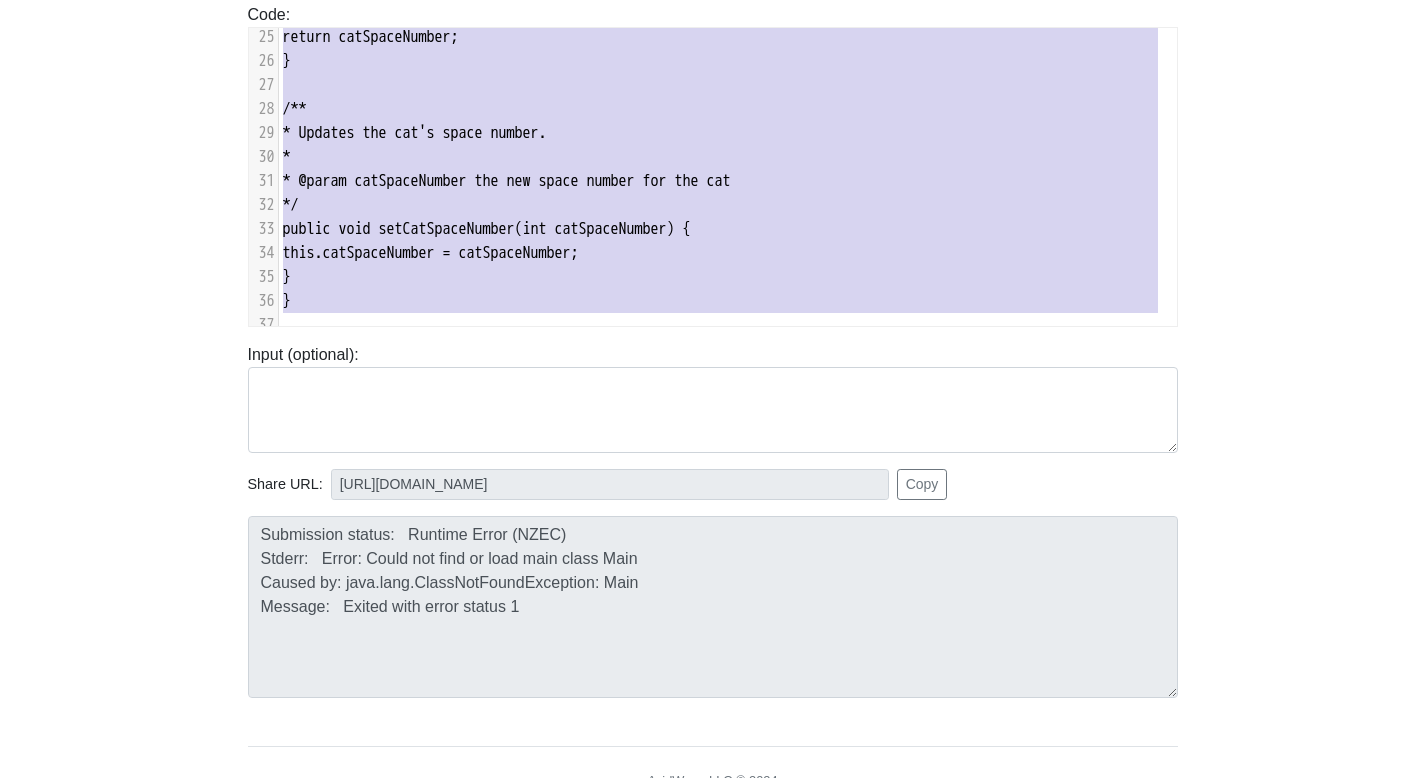 type 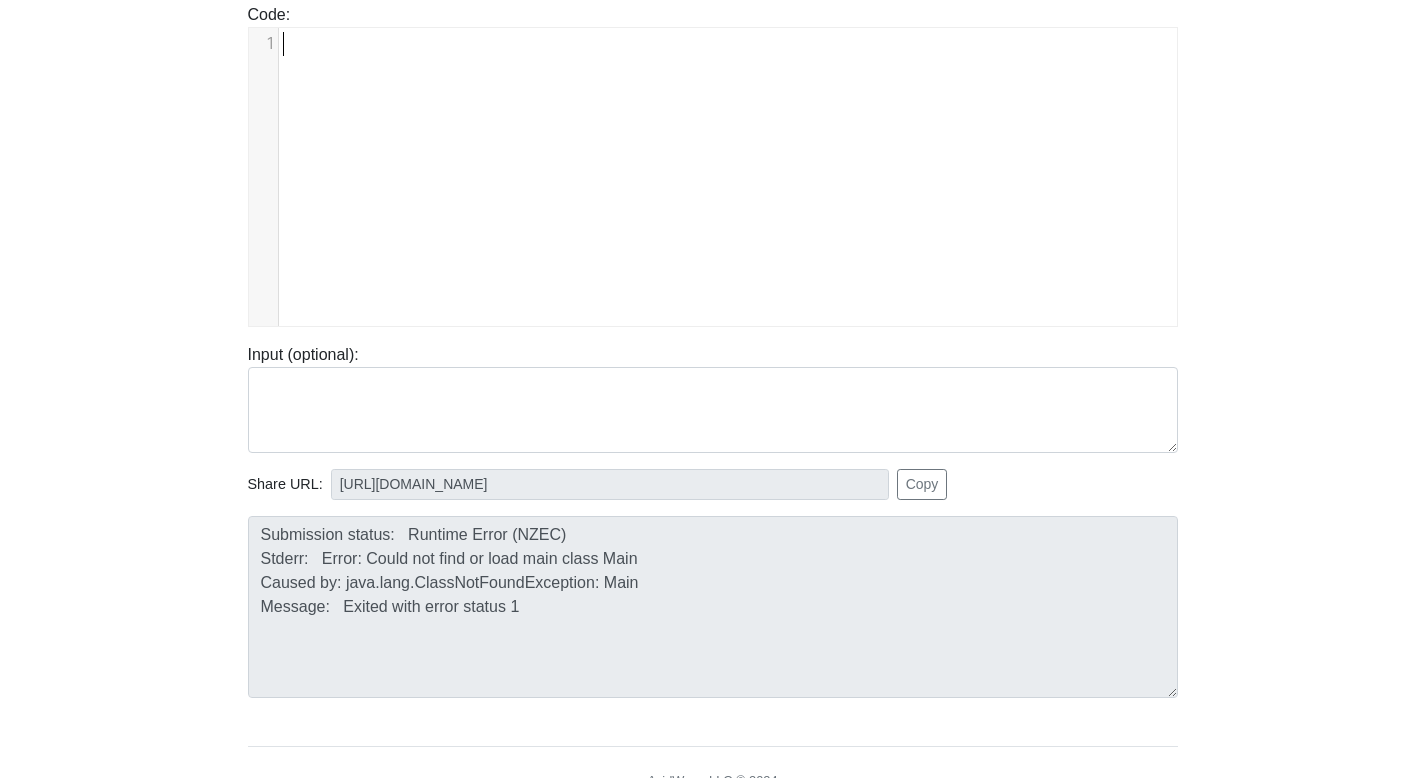 scroll, scrollTop: 0, scrollLeft: 0, axis: both 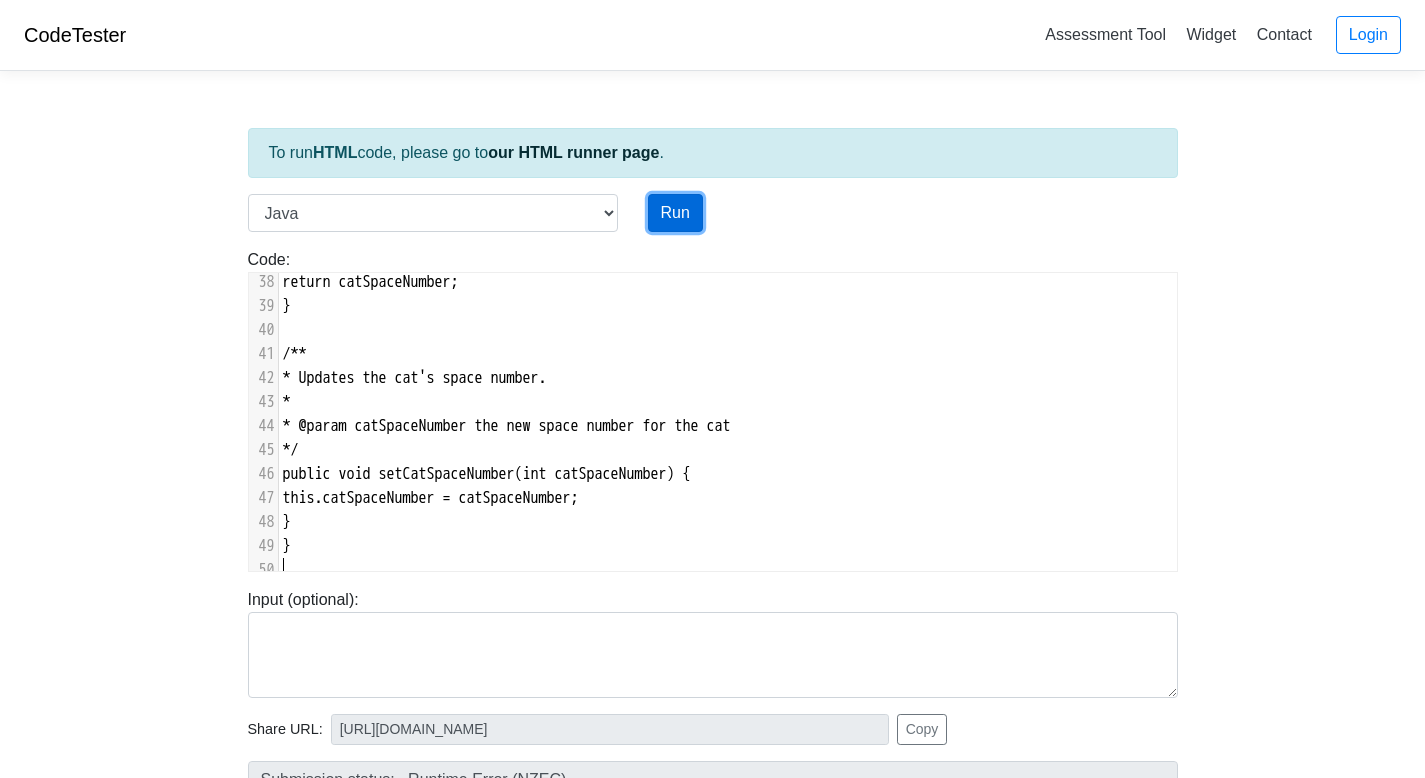 click on "Run" at bounding box center (675, 213) 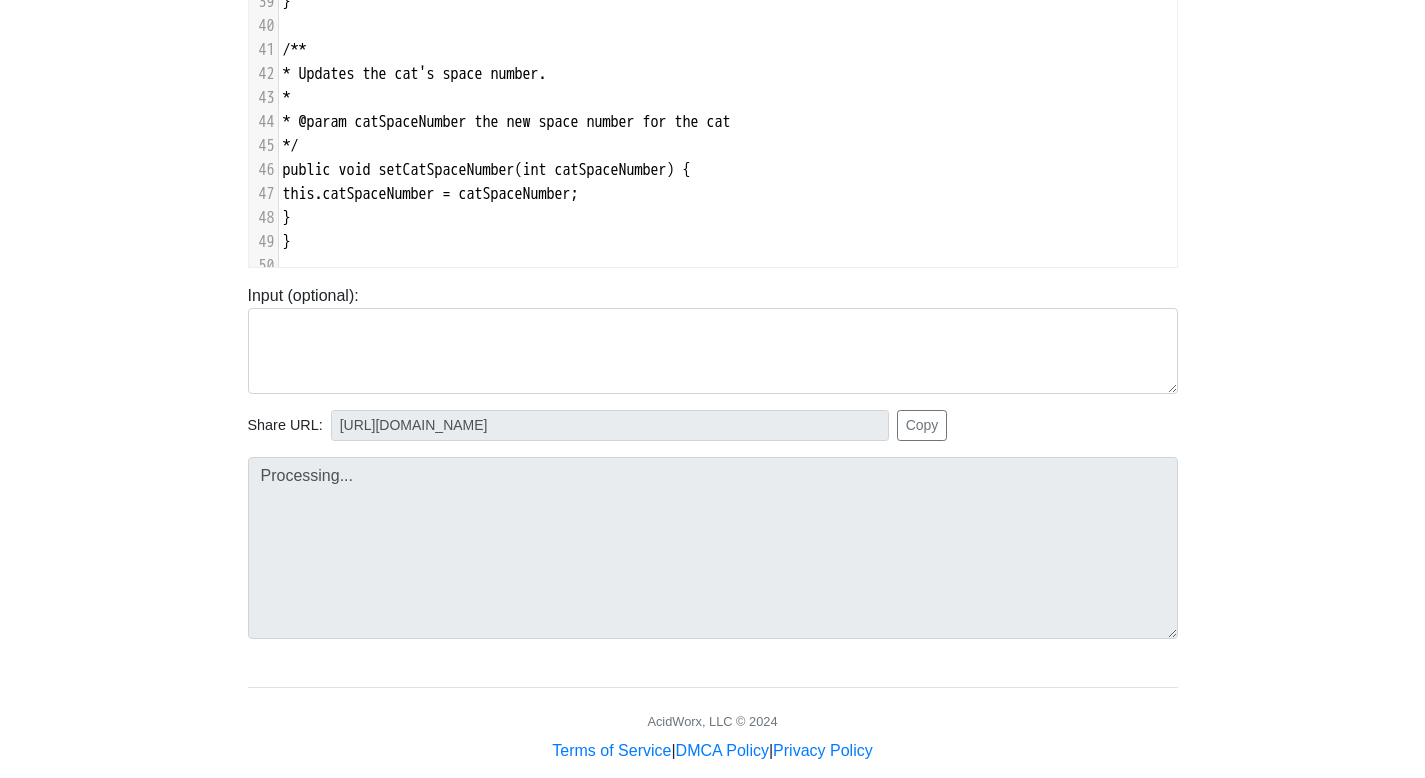 scroll, scrollTop: 337, scrollLeft: 0, axis: vertical 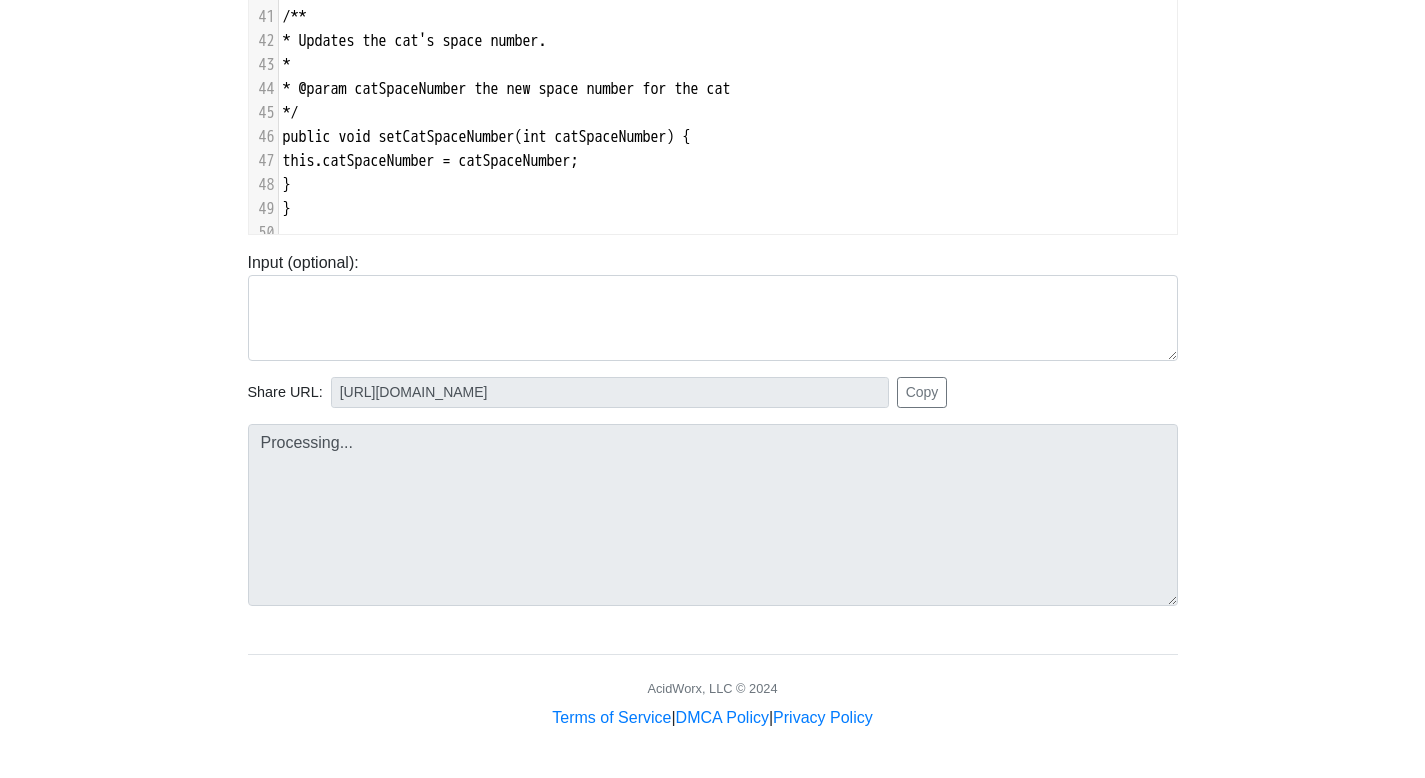 type on "https://codetester.io/runner?s=v2lPoY1PWn" 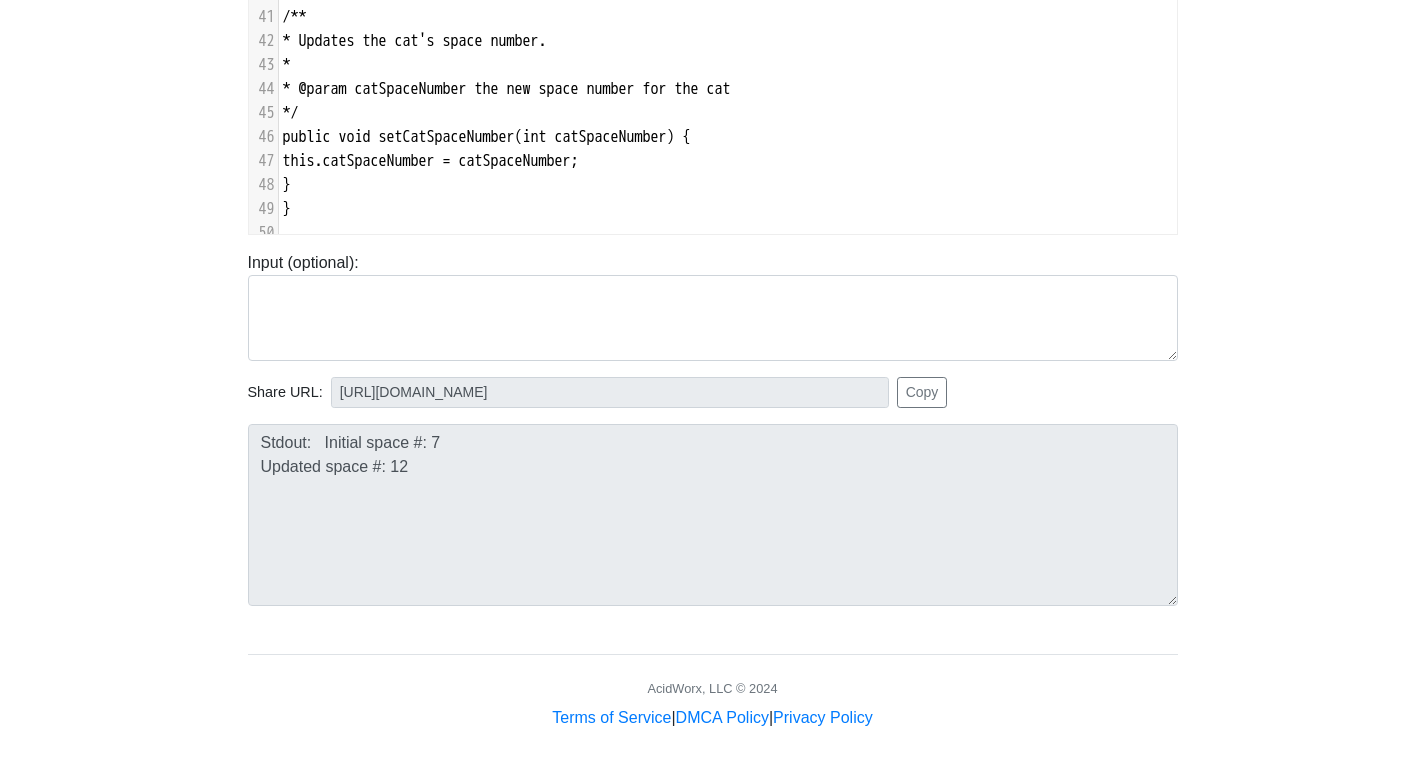 click on "*/" at bounding box center [728, 113] 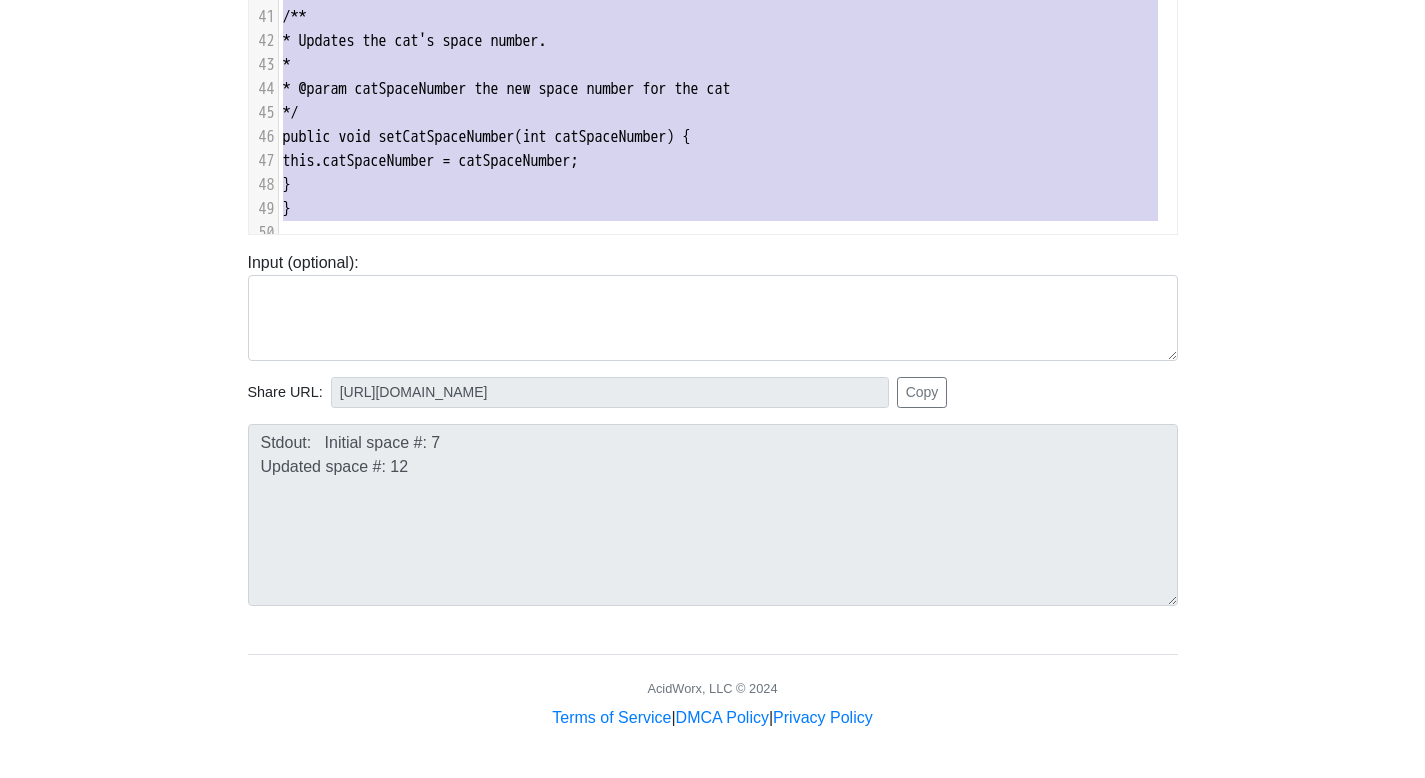 type 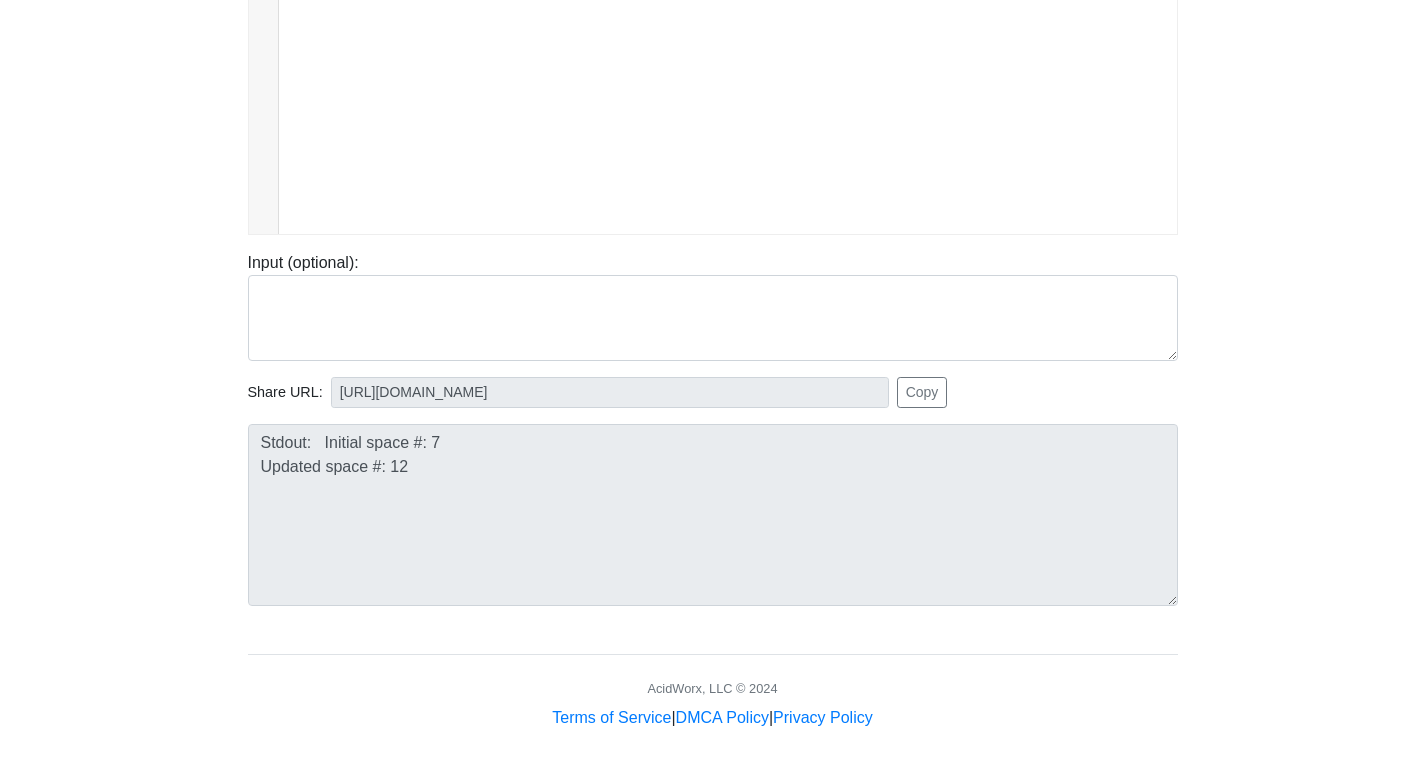 scroll, scrollTop: 273, scrollLeft: 0, axis: vertical 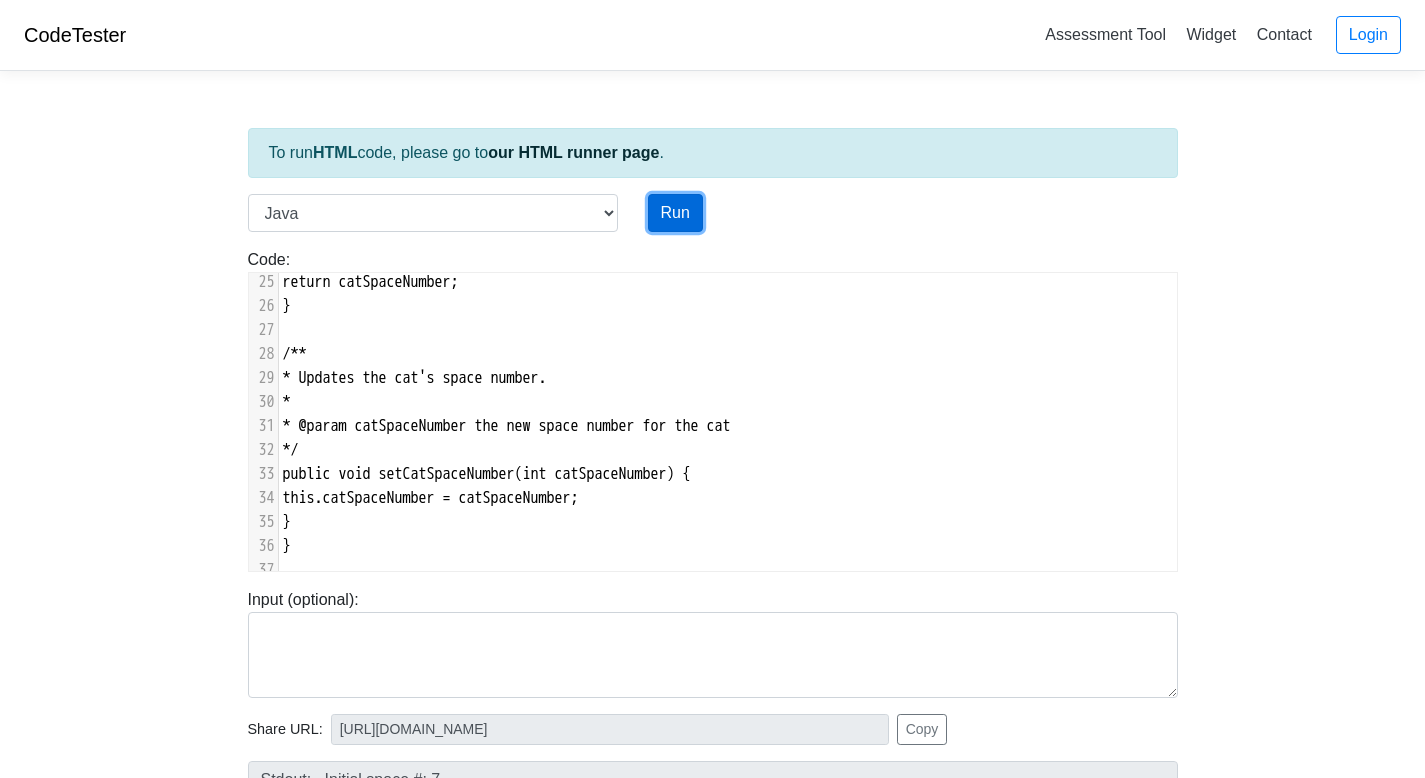 click on "Run" at bounding box center (675, 213) 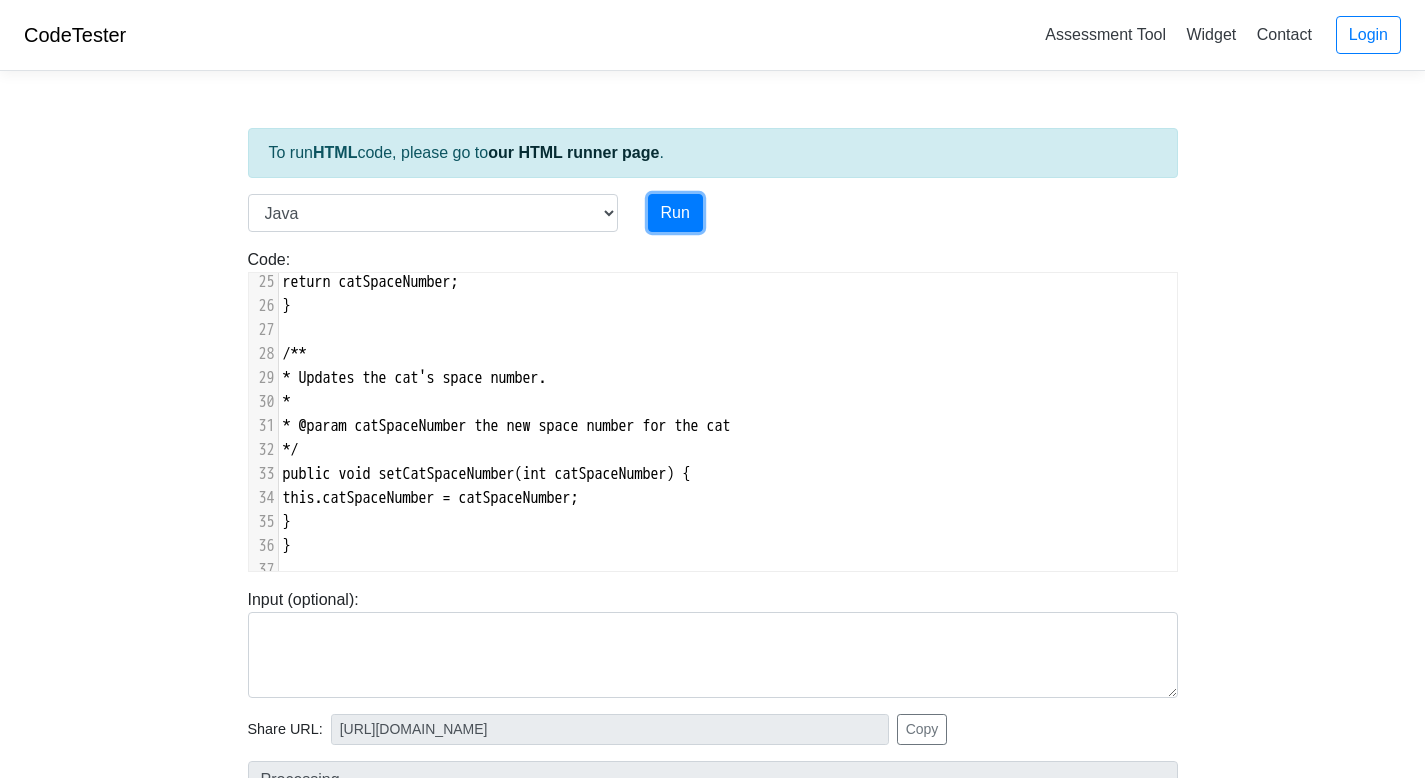 type on "https://codetester.io/runner?s=aPz2jD2ozj" 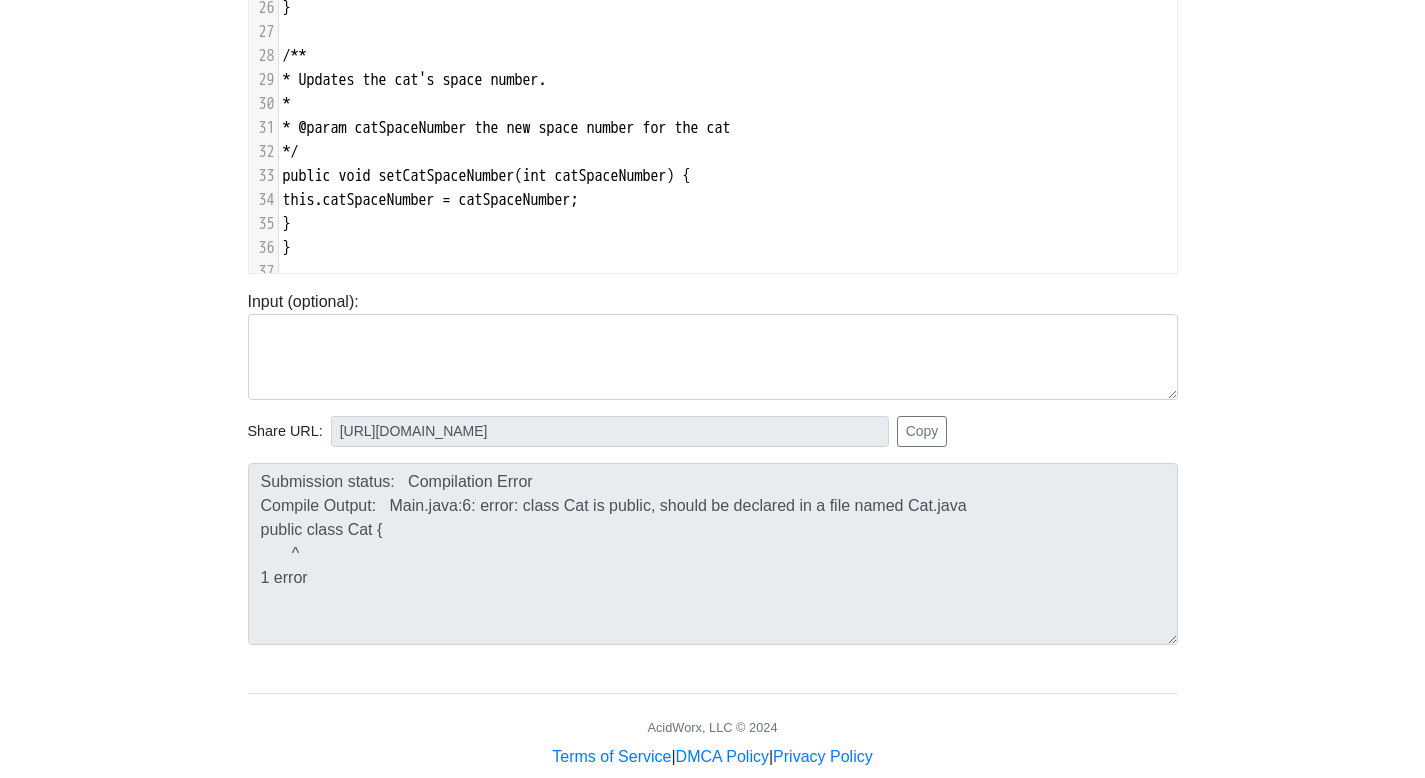 scroll, scrollTop: 337, scrollLeft: 0, axis: vertical 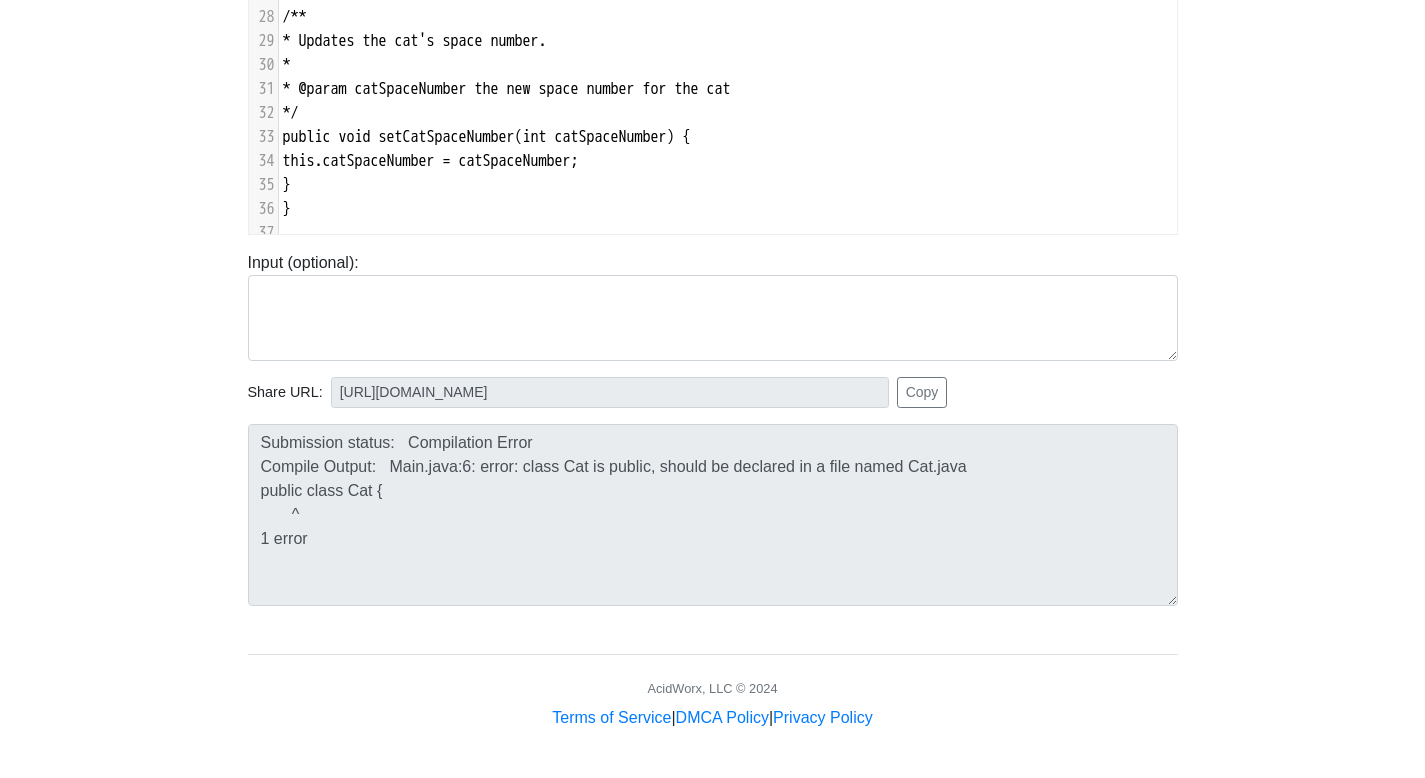 click on "}" at bounding box center (728, 185) 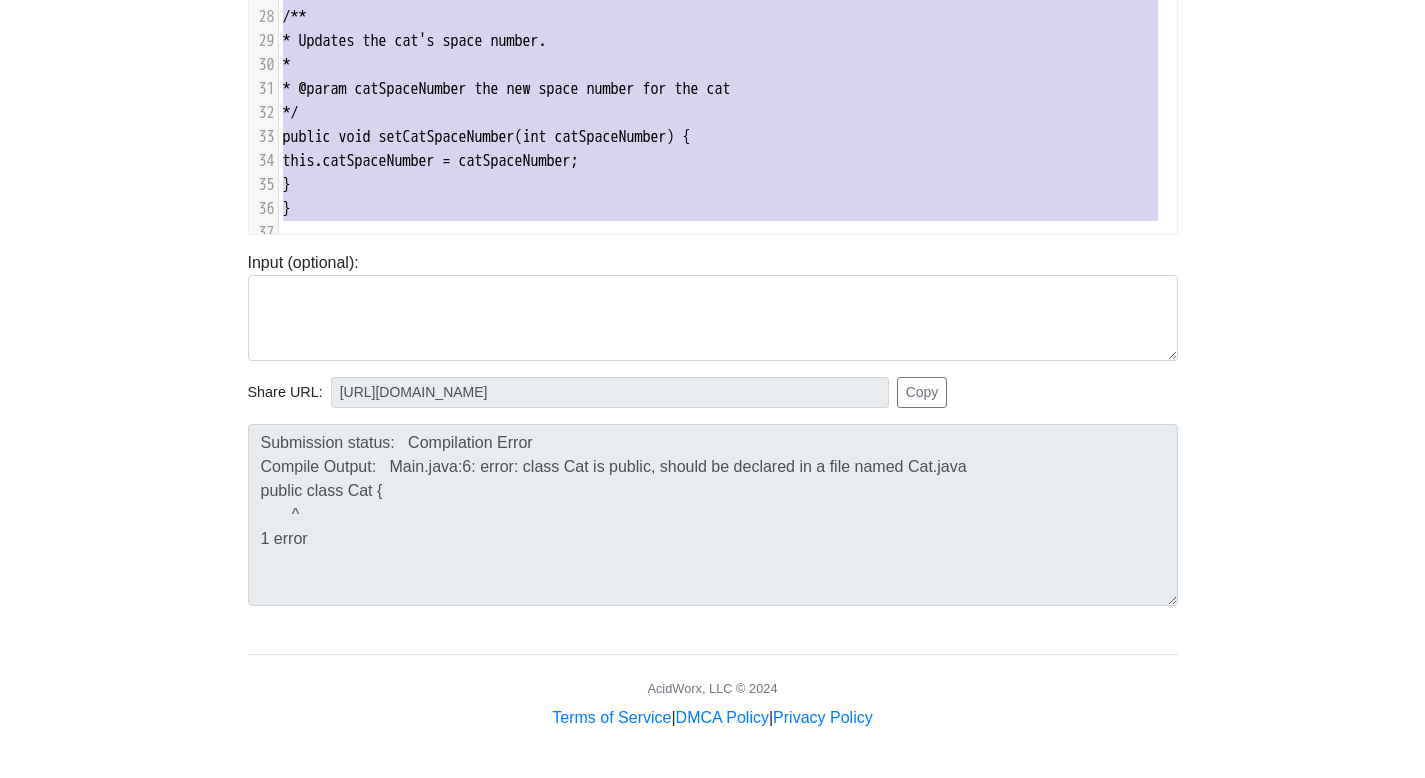 type 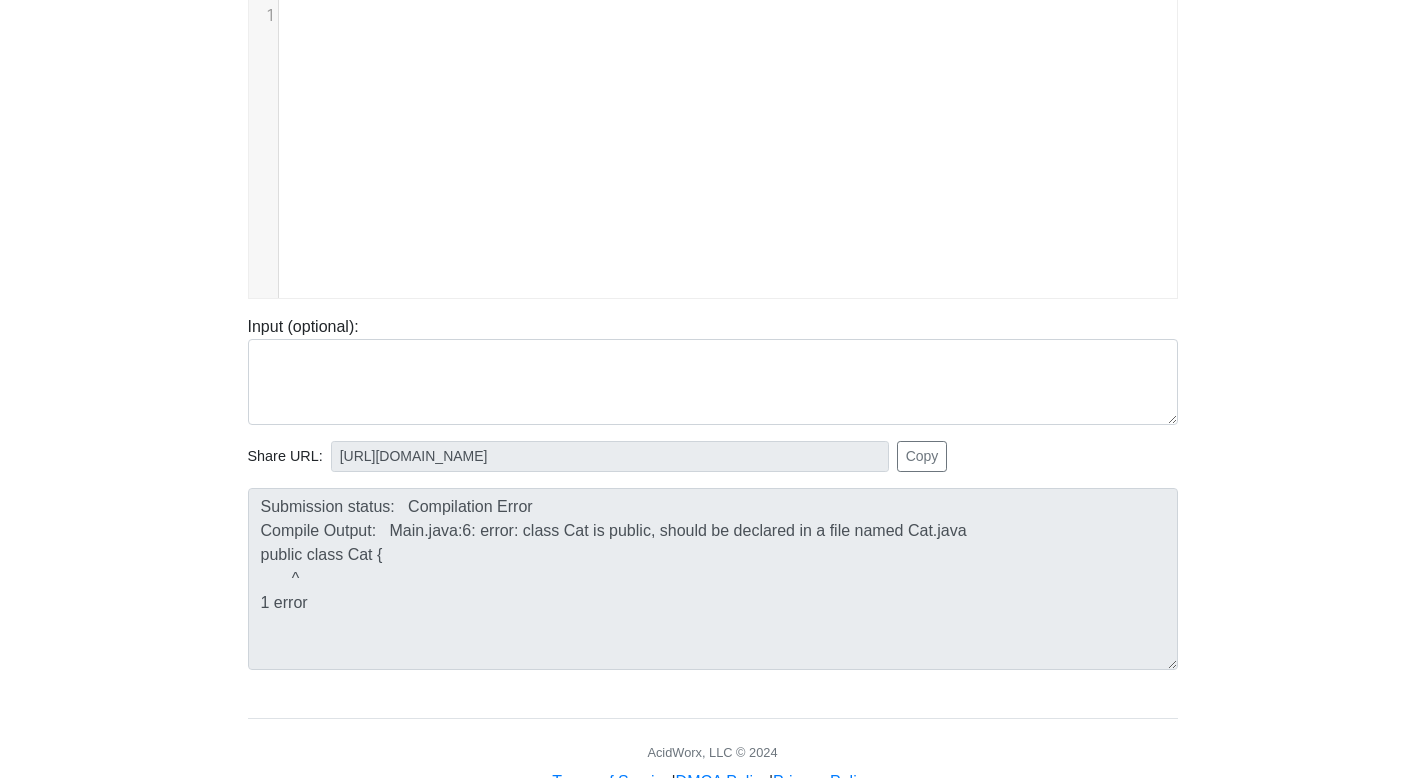 scroll, scrollTop: 910, scrollLeft: 0, axis: vertical 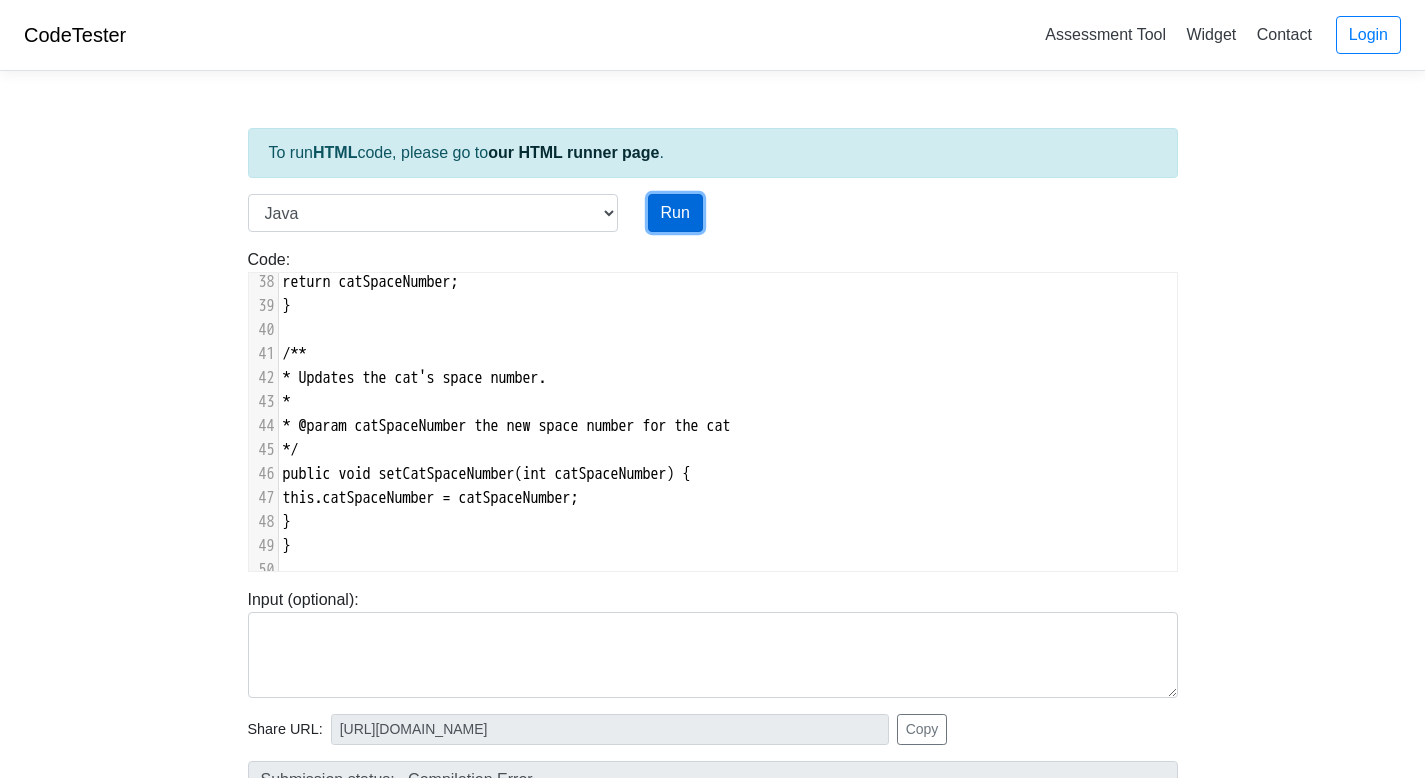 click on "Run" at bounding box center (675, 213) 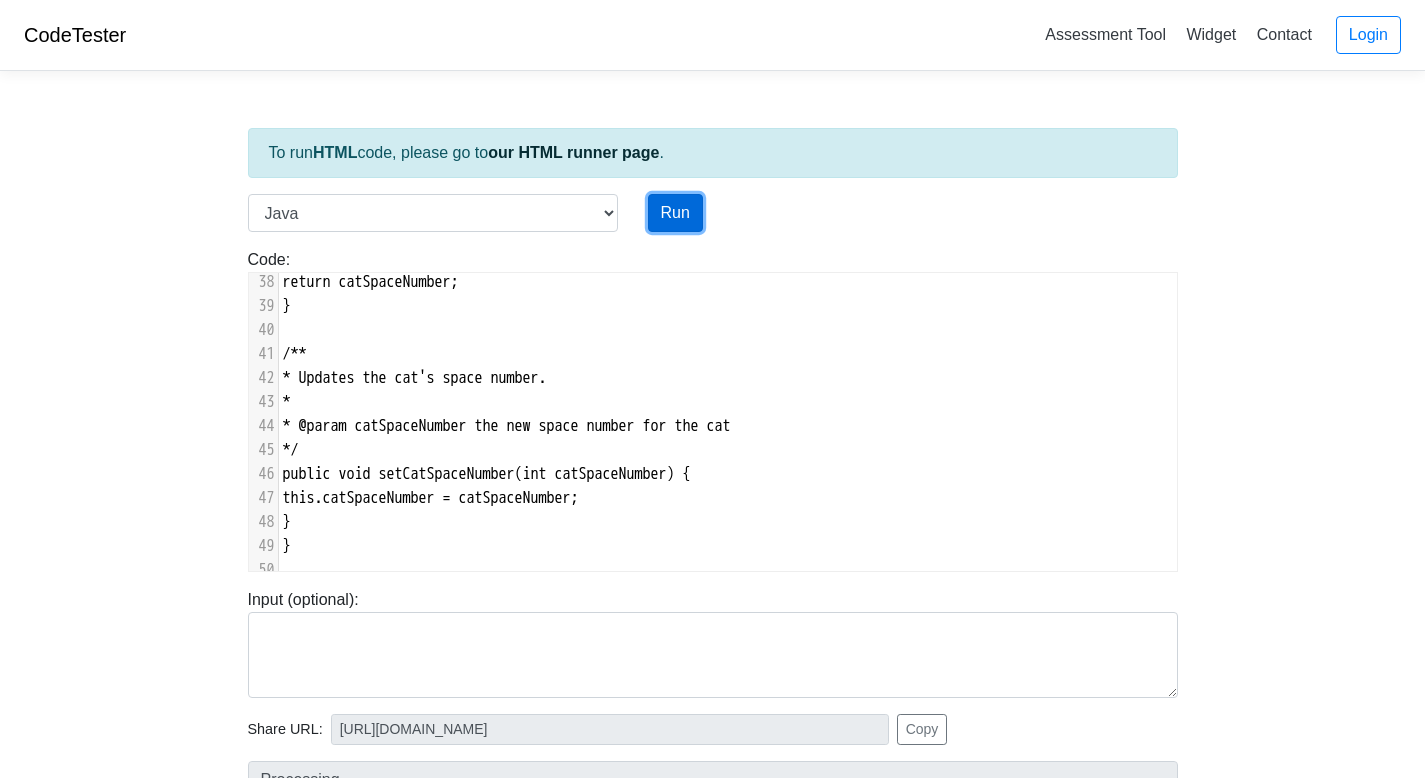 type on "https://codetester.io/runner?s=DZlwdnjvXM" 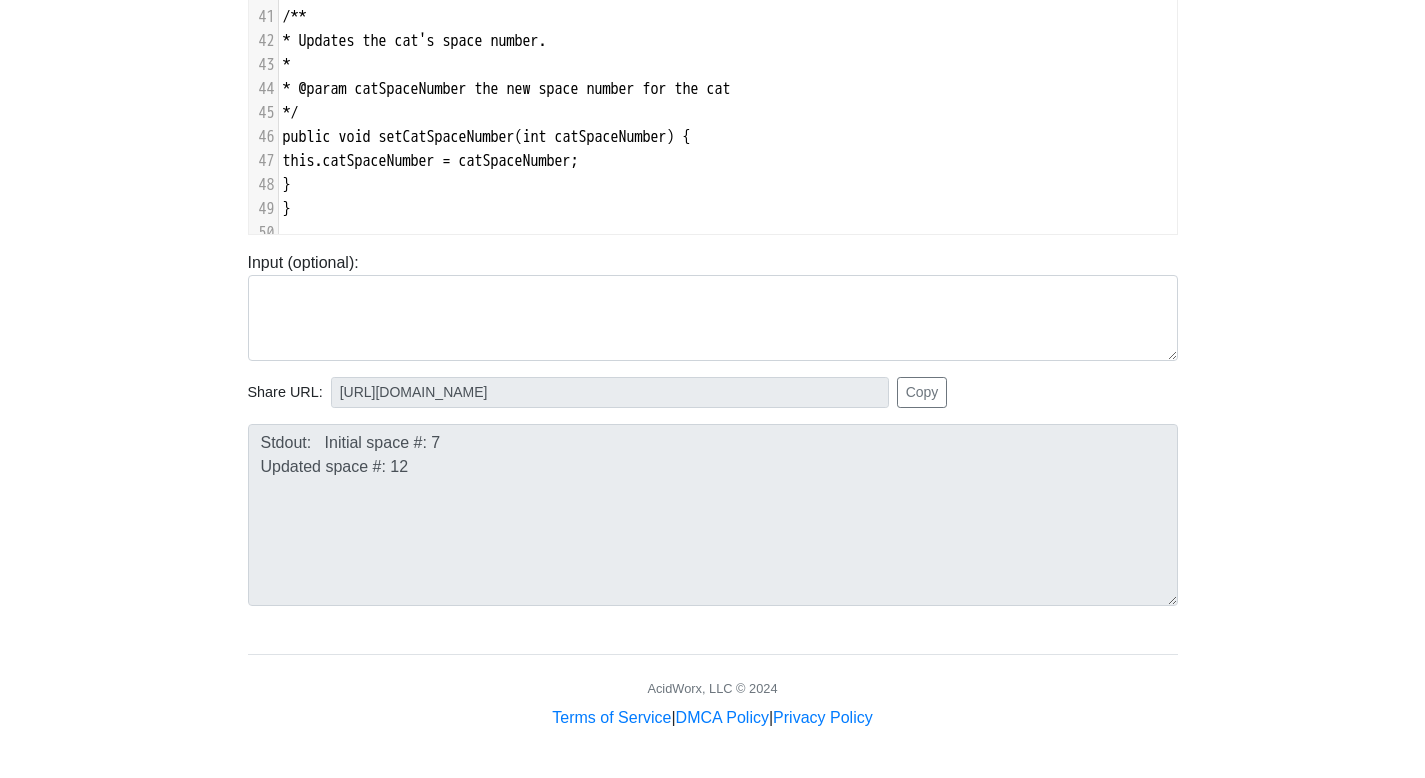 scroll, scrollTop: 323, scrollLeft: 0, axis: vertical 